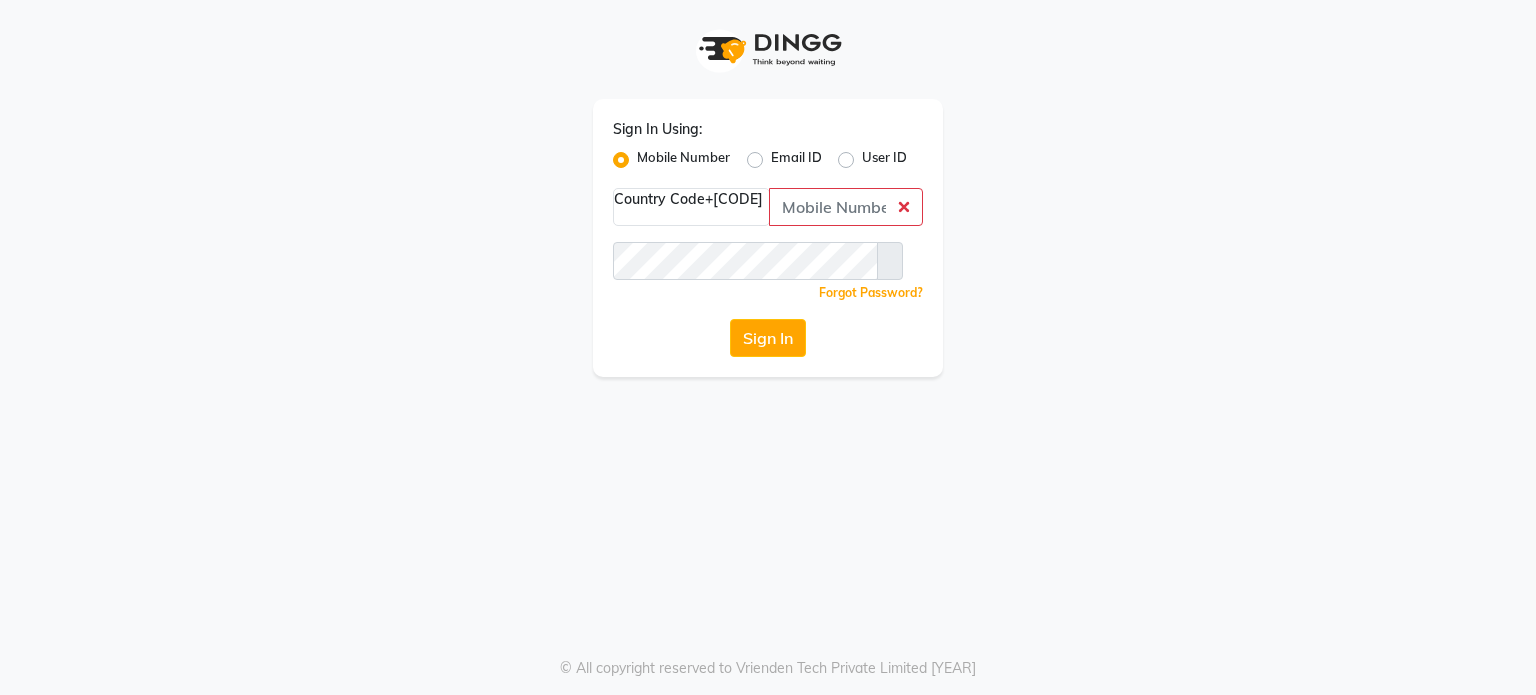 scroll, scrollTop: 0, scrollLeft: 0, axis: both 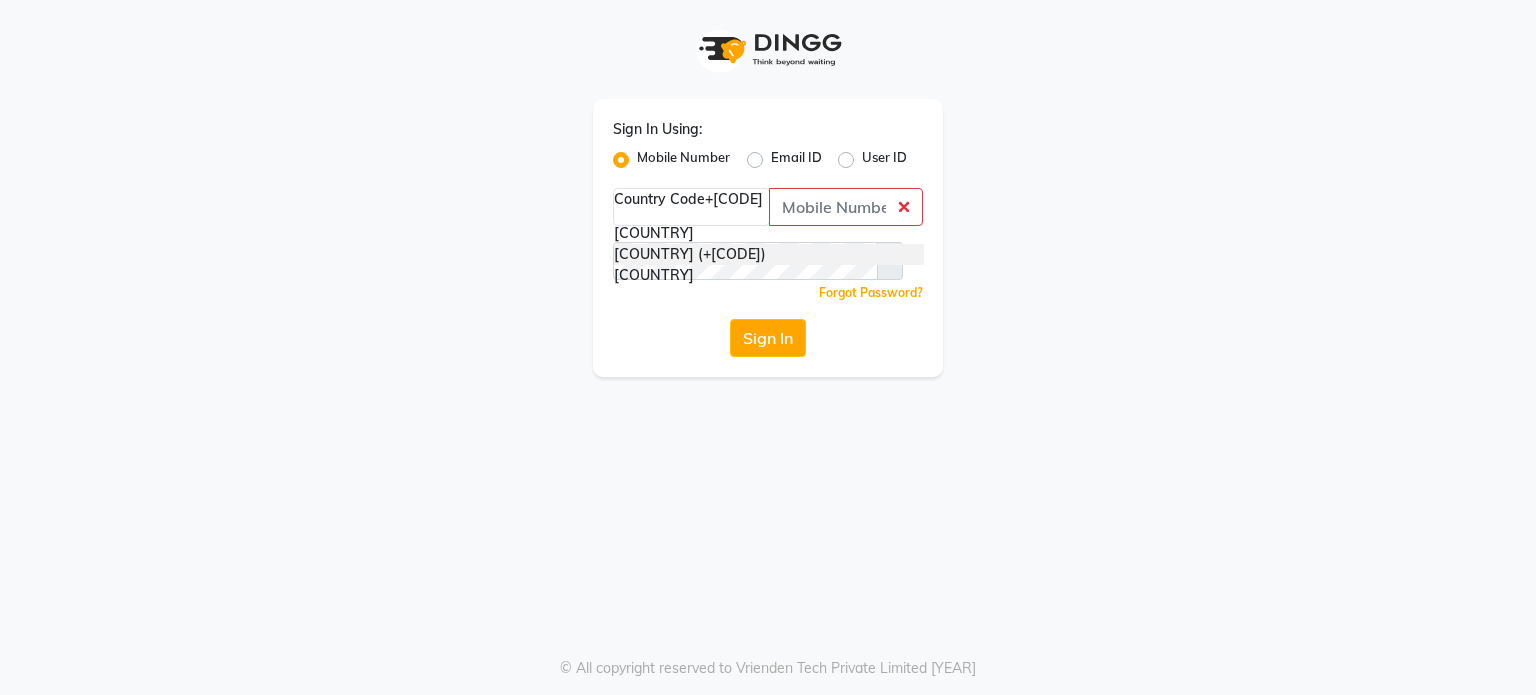 click on "[COUNTRY] (+[CODE])" at bounding box center (769, 254) 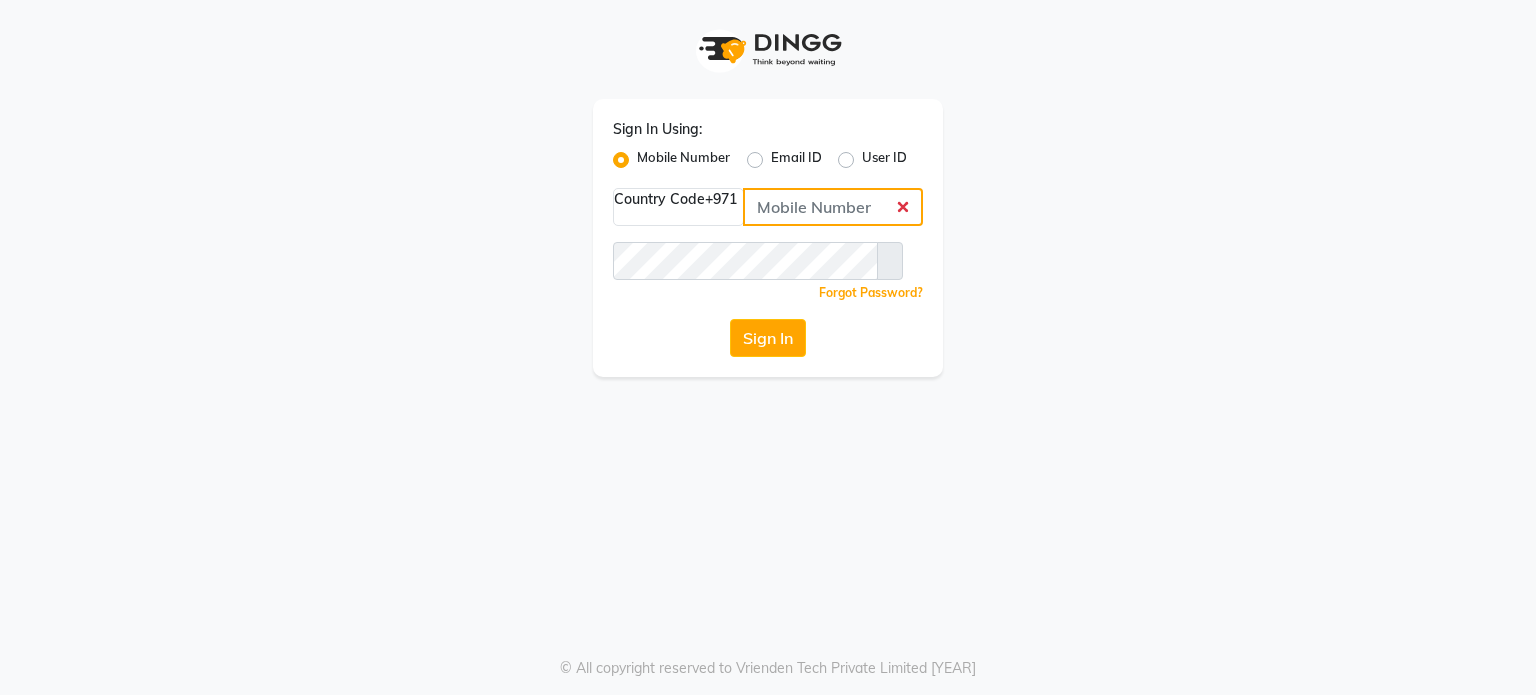 click at bounding box center (833, 207) 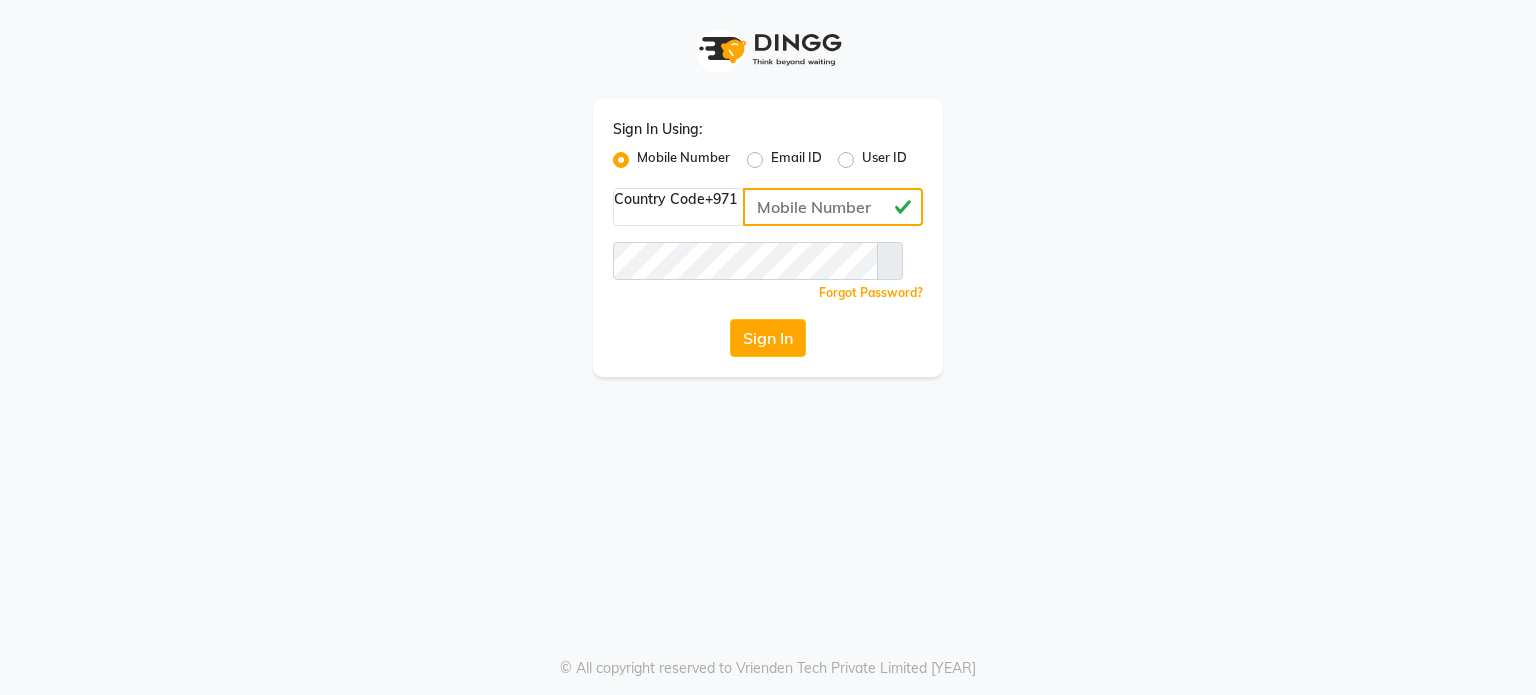 type on "[NUMBER]" 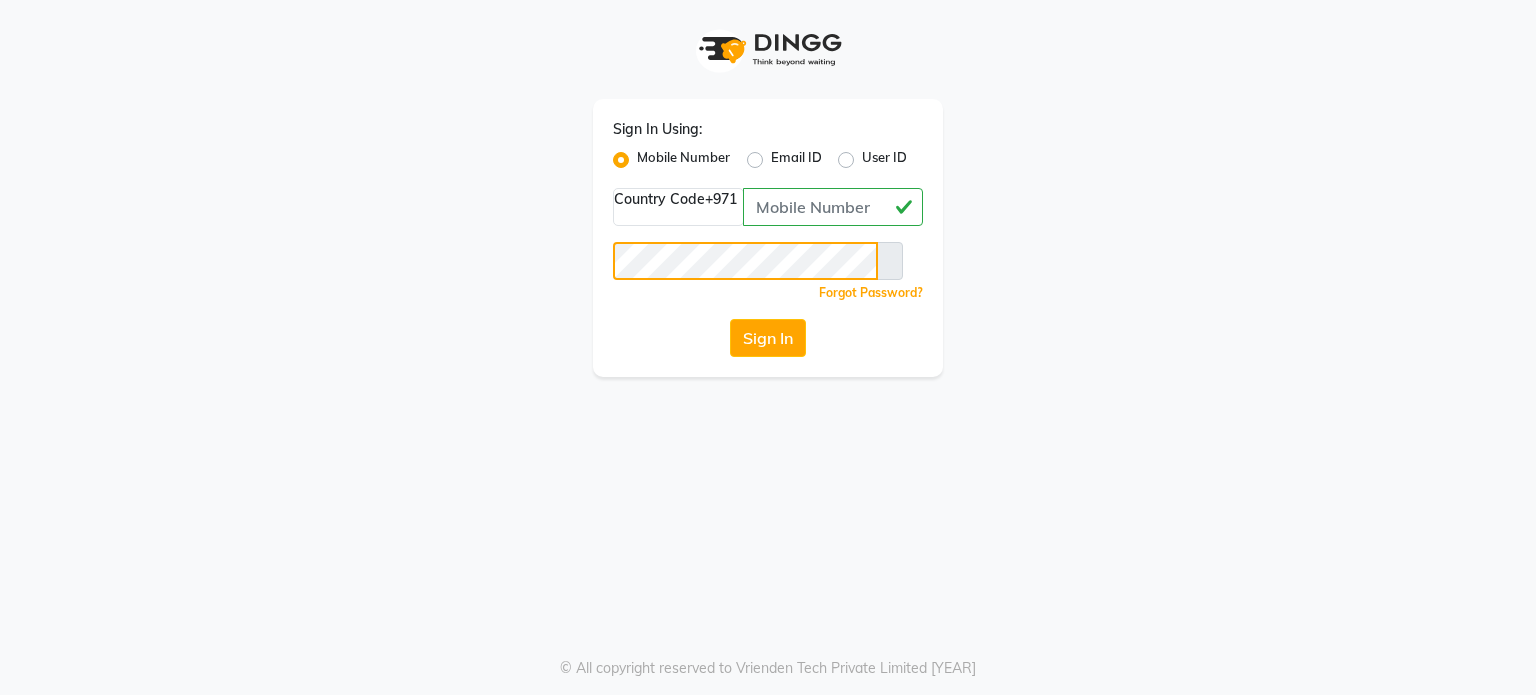 click on "Sign In" at bounding box center [768, 338] 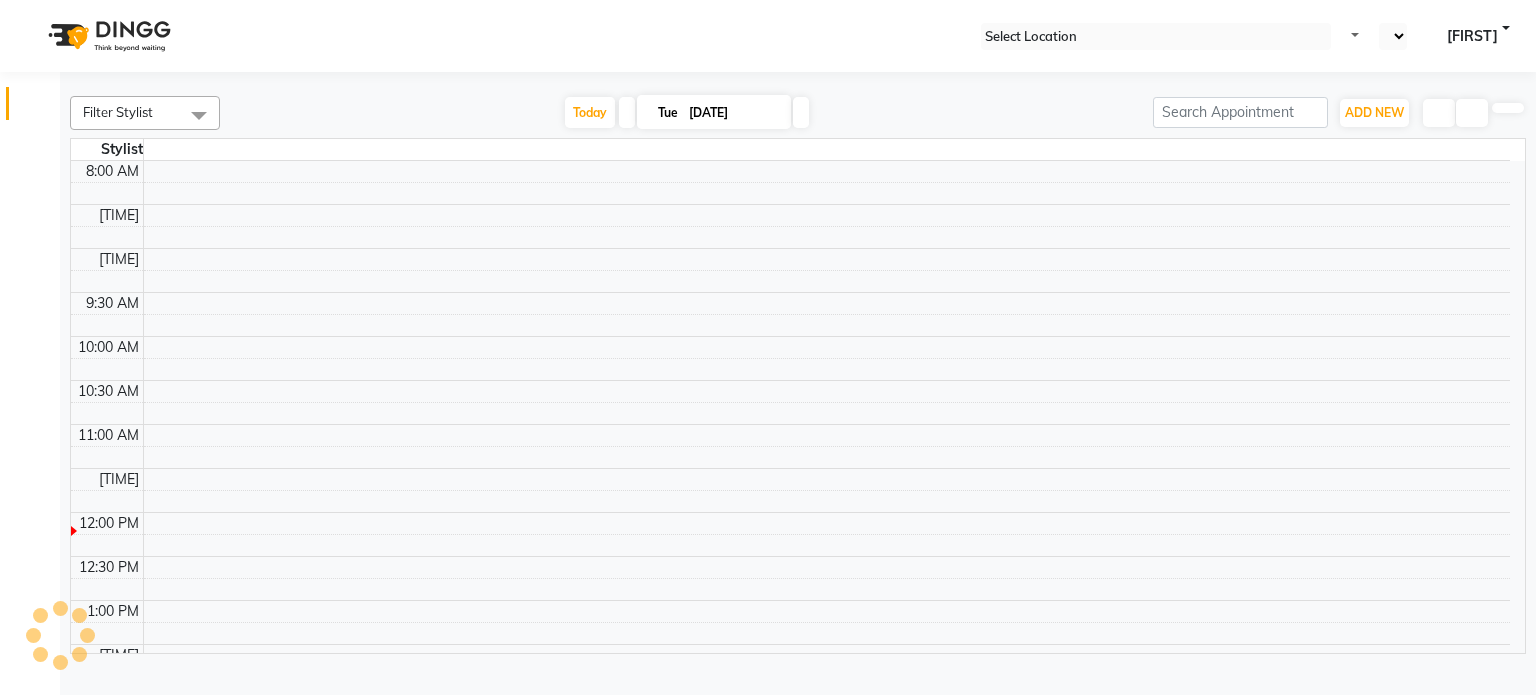 drag, startPoint x: 895, startPoint y: 272, endPoint x: 904, endPoint y: 263, distance: 12.727922 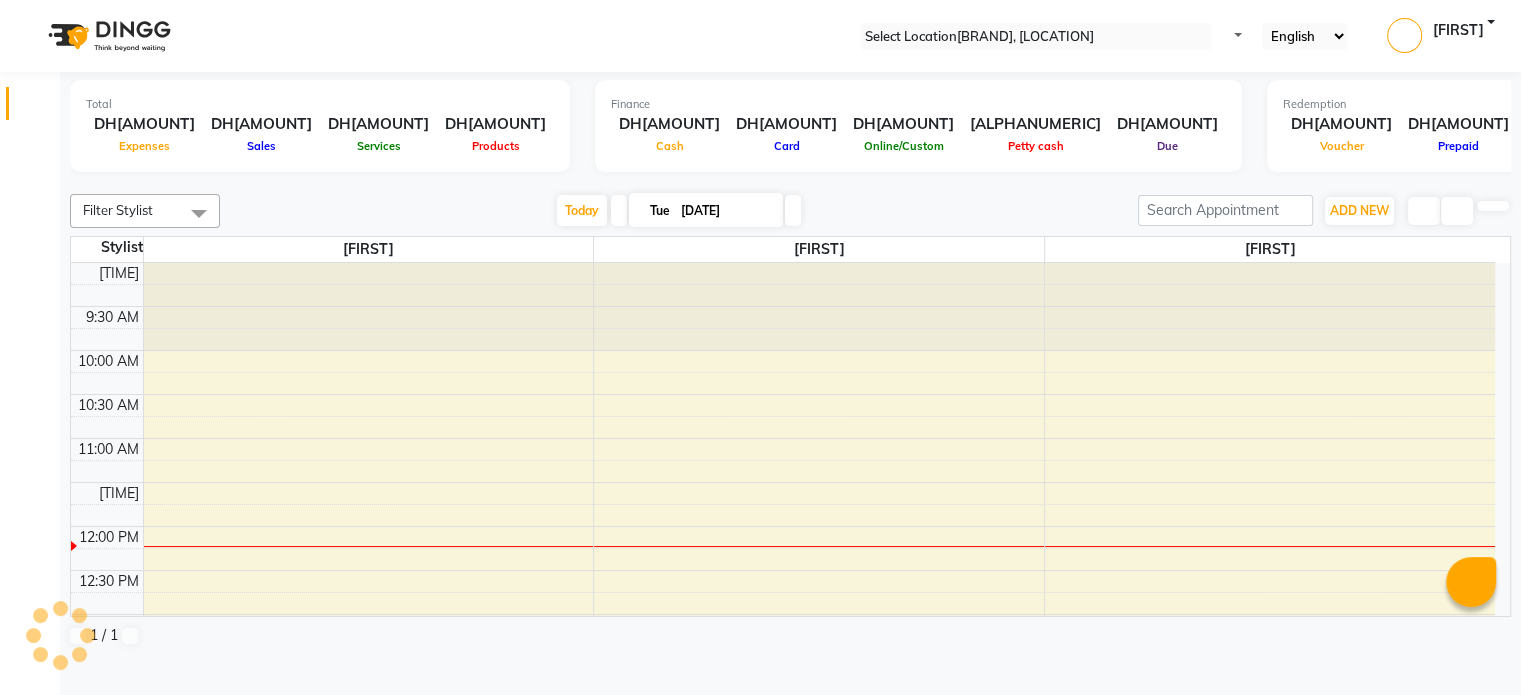 scroll, scrollTop: 0, scrollLeft: 0, axis: both 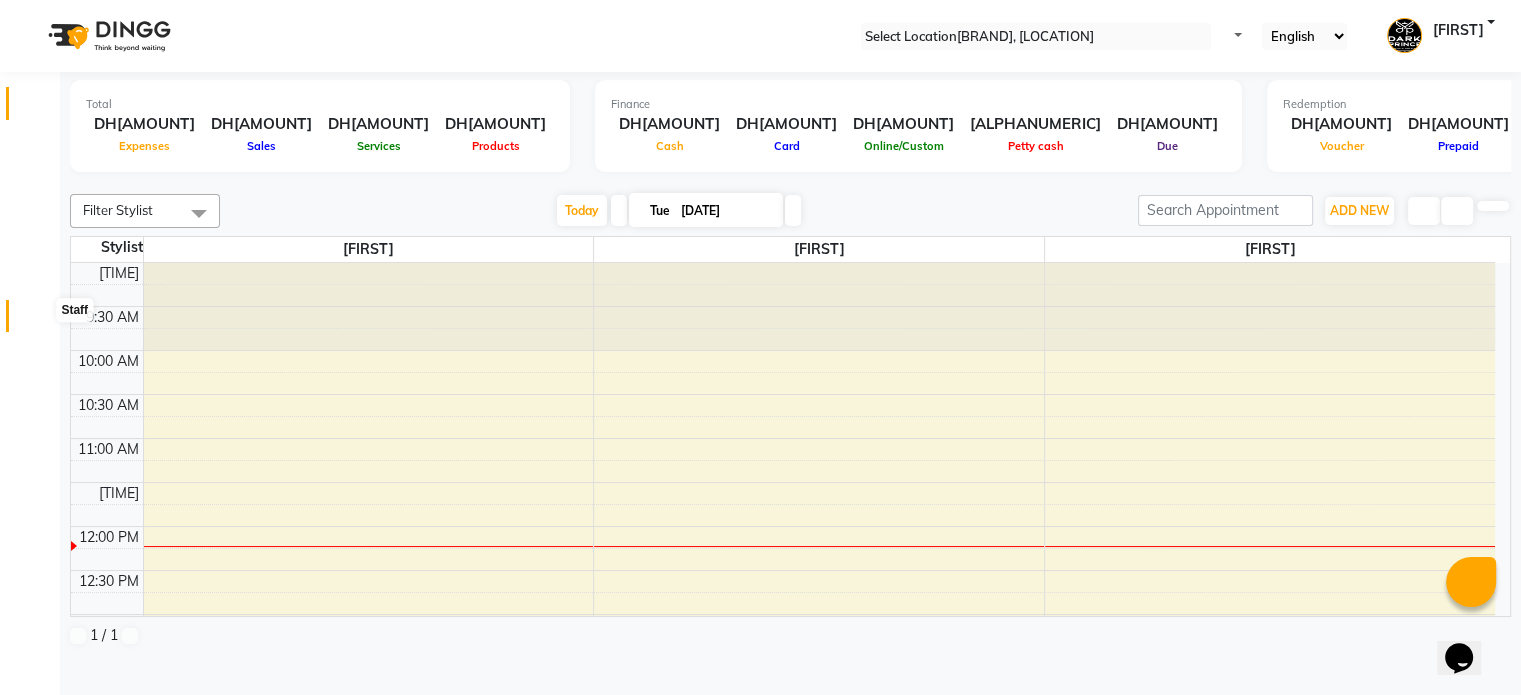 click at bounding box center (37, 321) 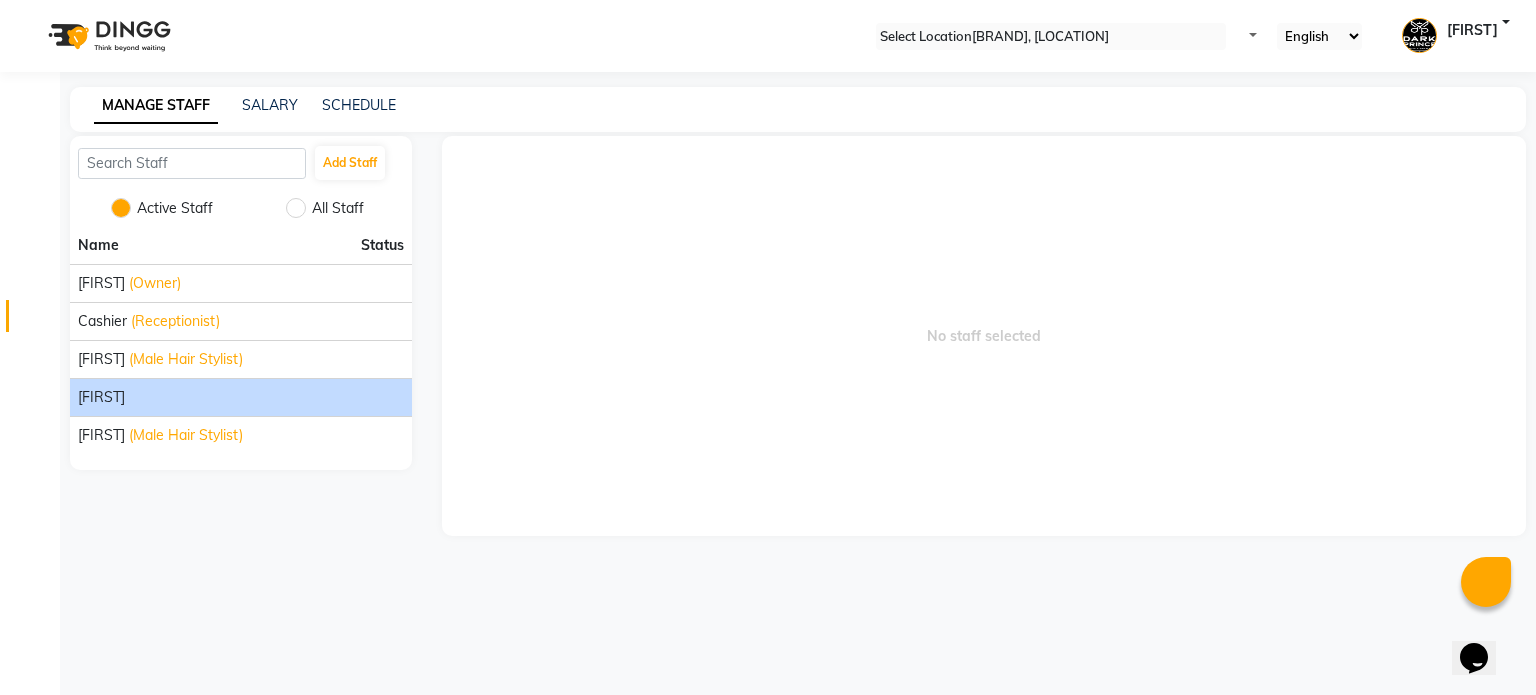 click on "[FIRST]" at bounding box center [241, 283] 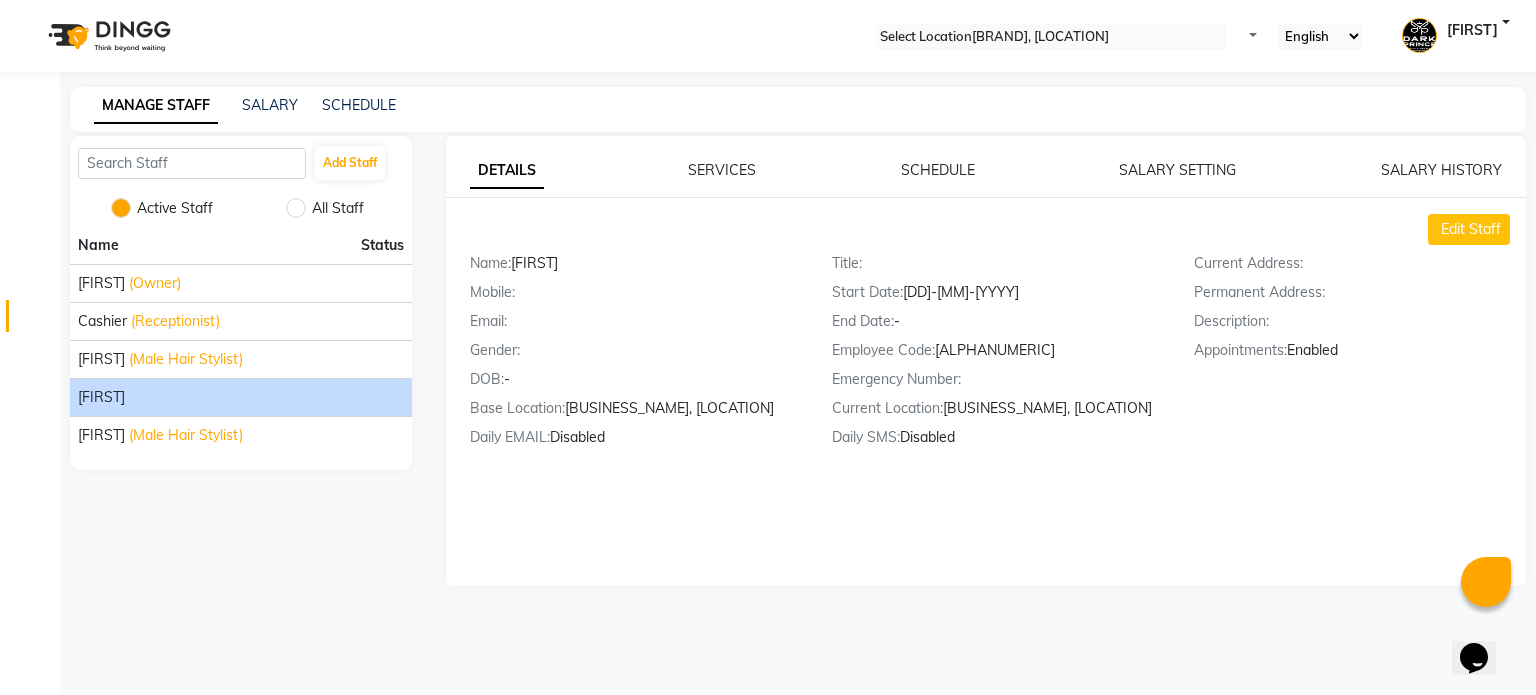 click on "All Staff" at bounding box center (328, 208) 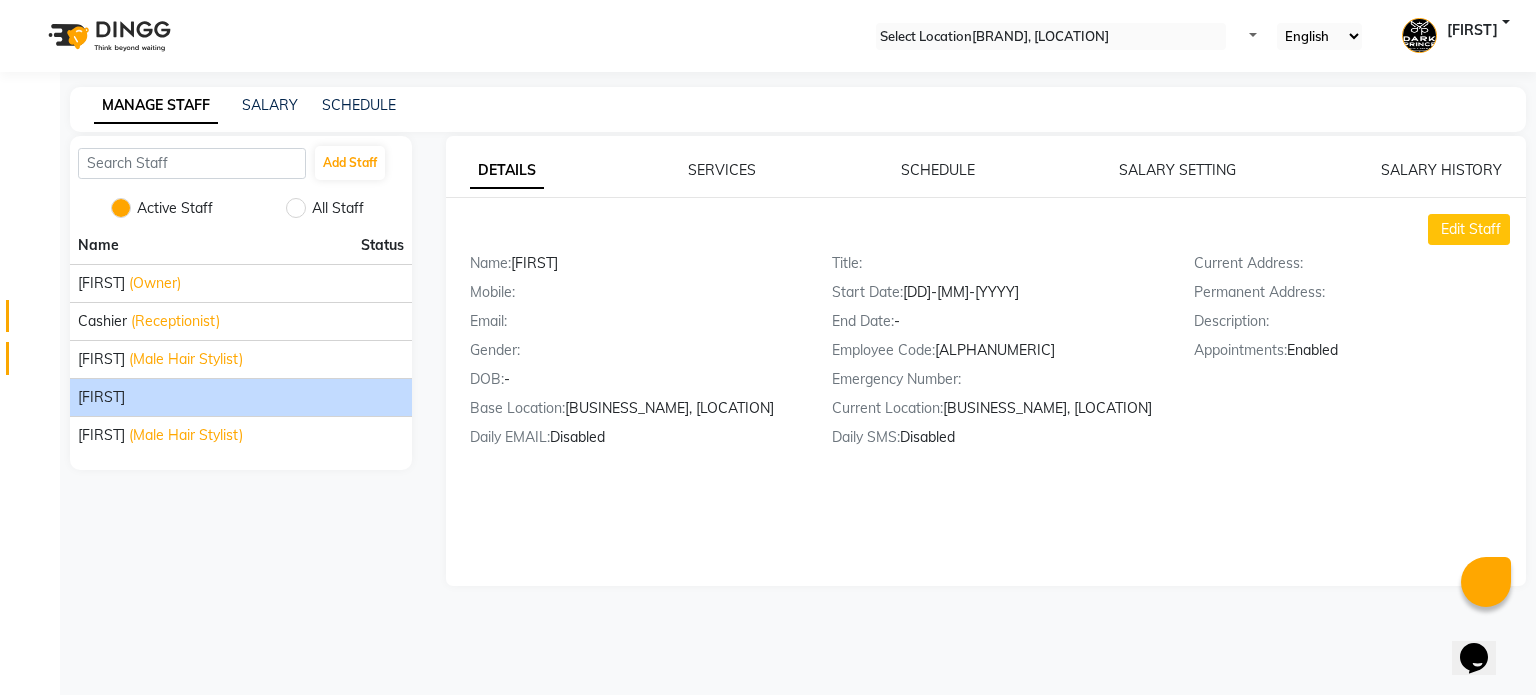 click at bounding box center [38, 363] 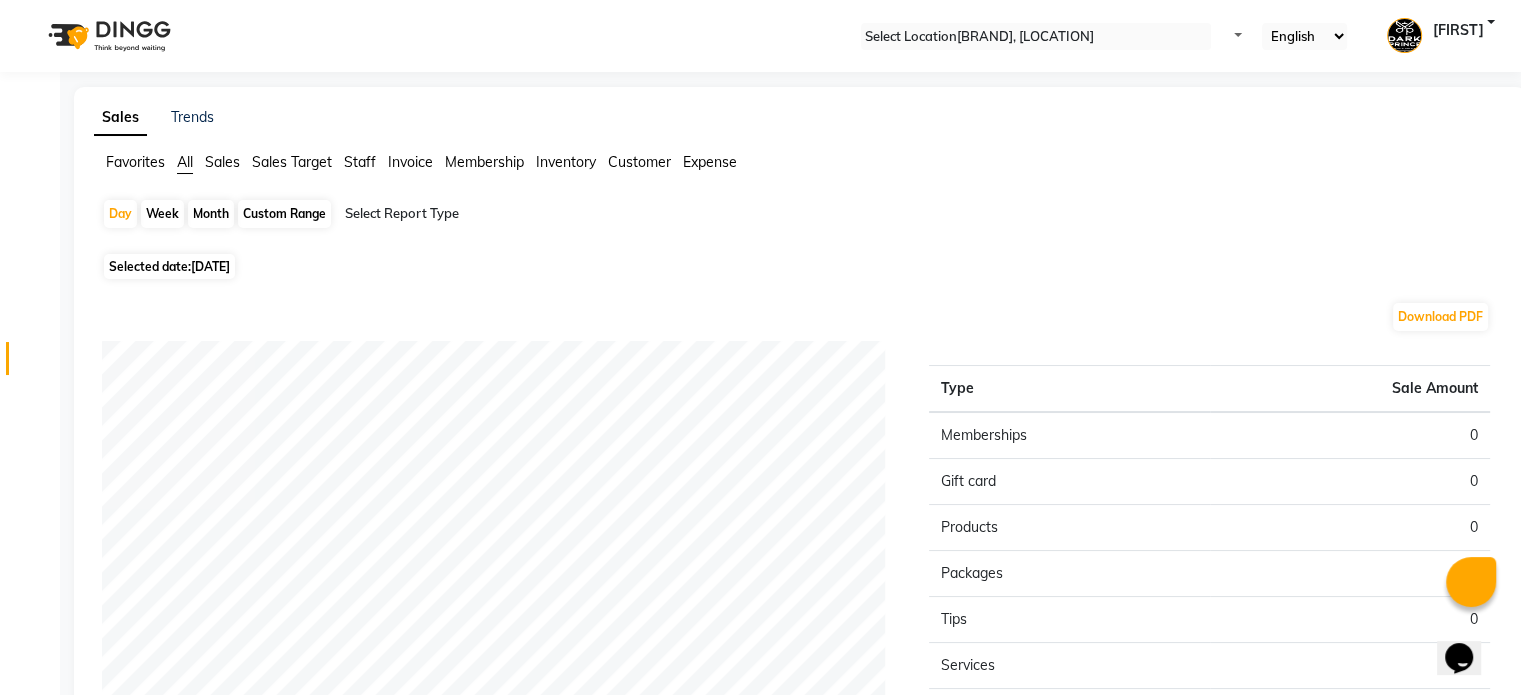 click on "Week" at bounding box center (162, 214) 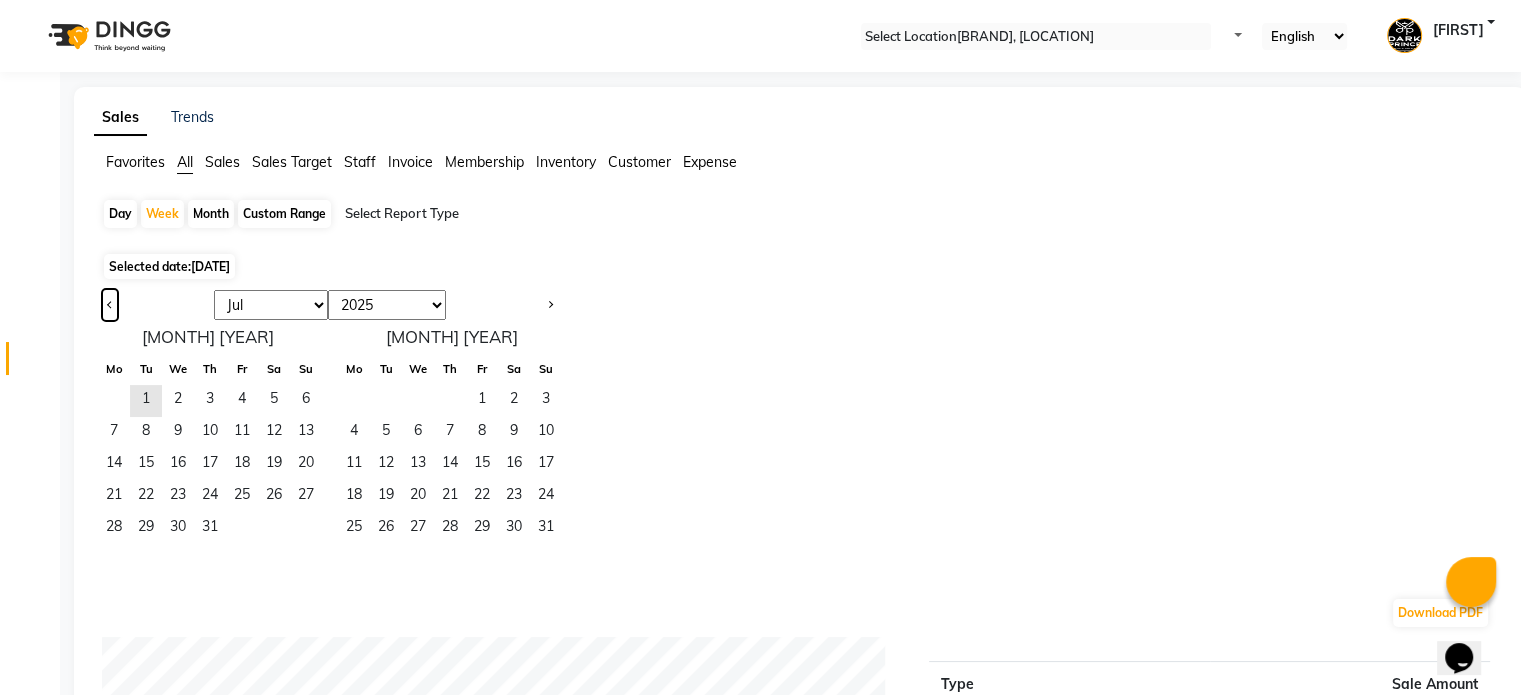 click at bounding box center [110, 305] 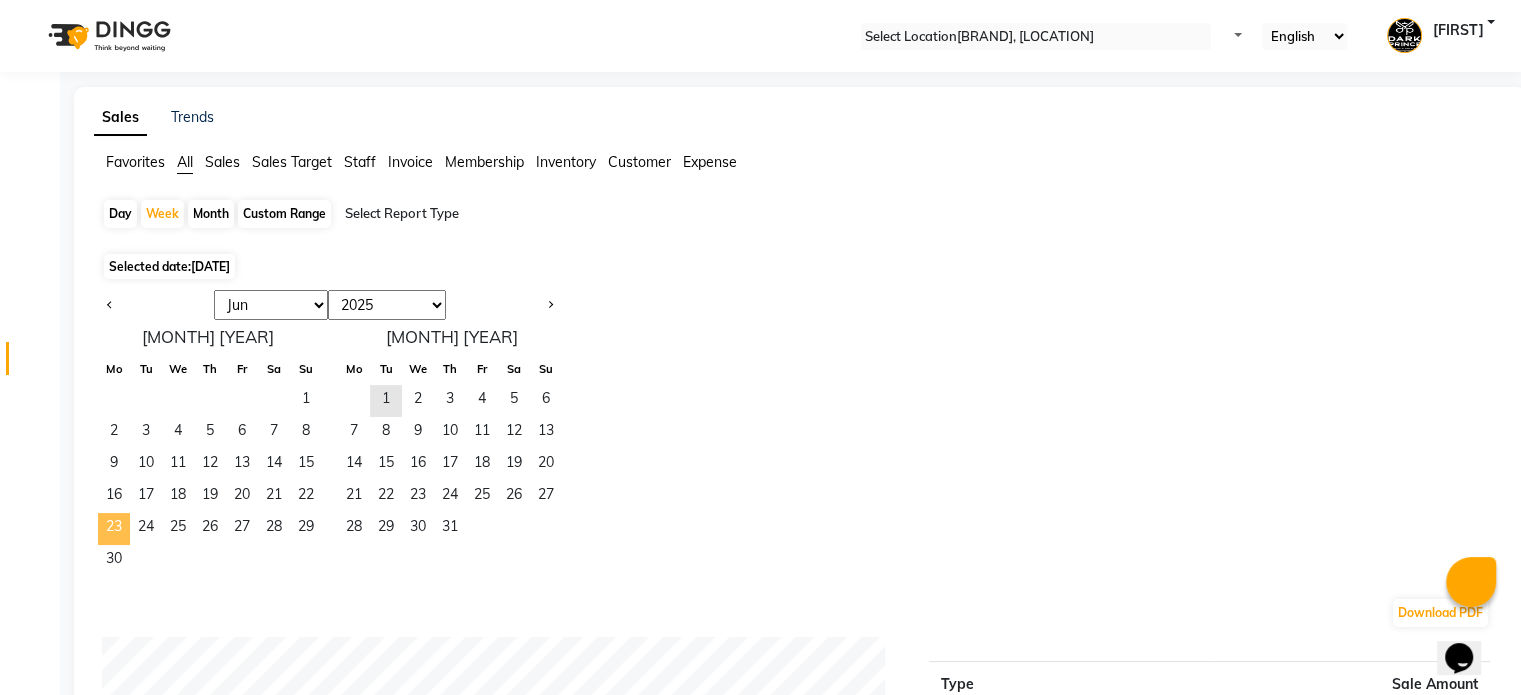 click on "23" at bounding box center [114, 529] 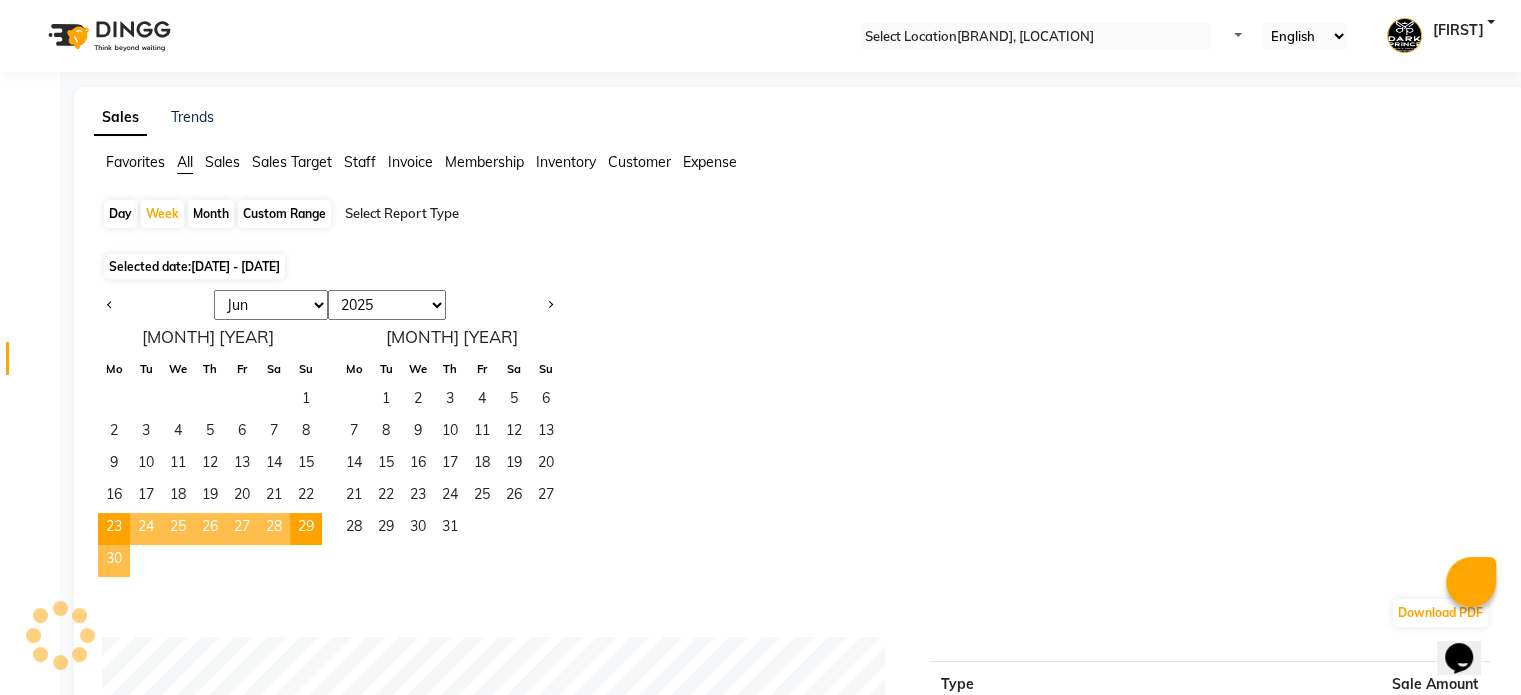 click on "30" at bounding box center [114, 561] 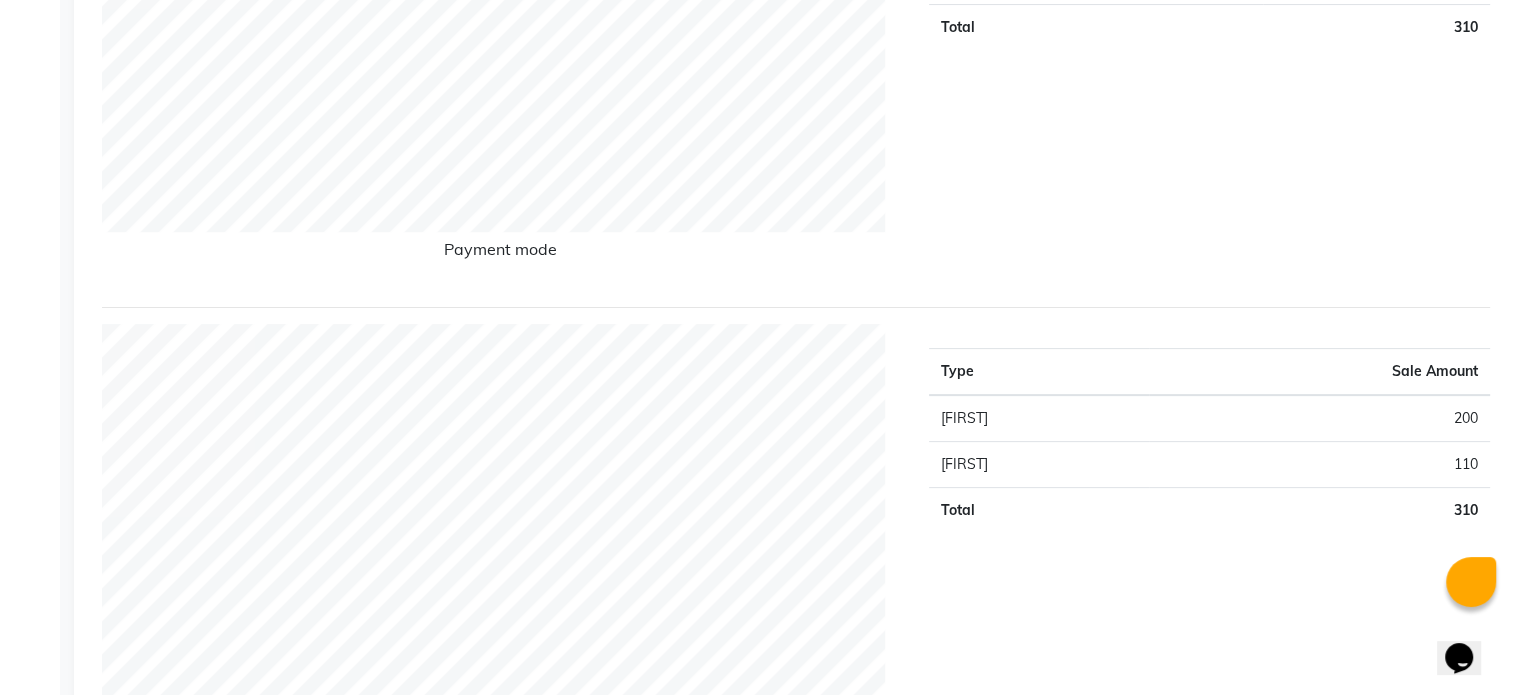 scroll, scrollTop: 0, scrollLeft: 0, axis: both 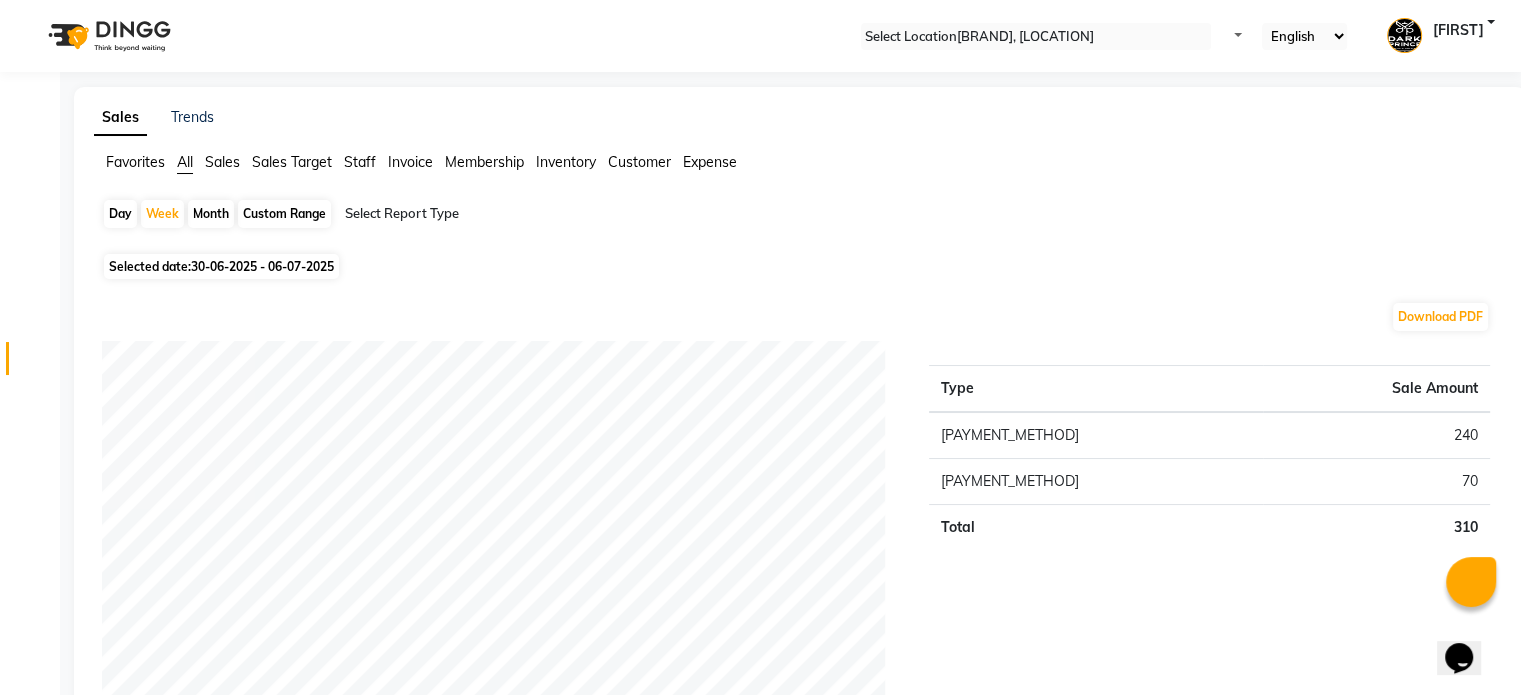 click on "Day" at bounding box center (120, 214) 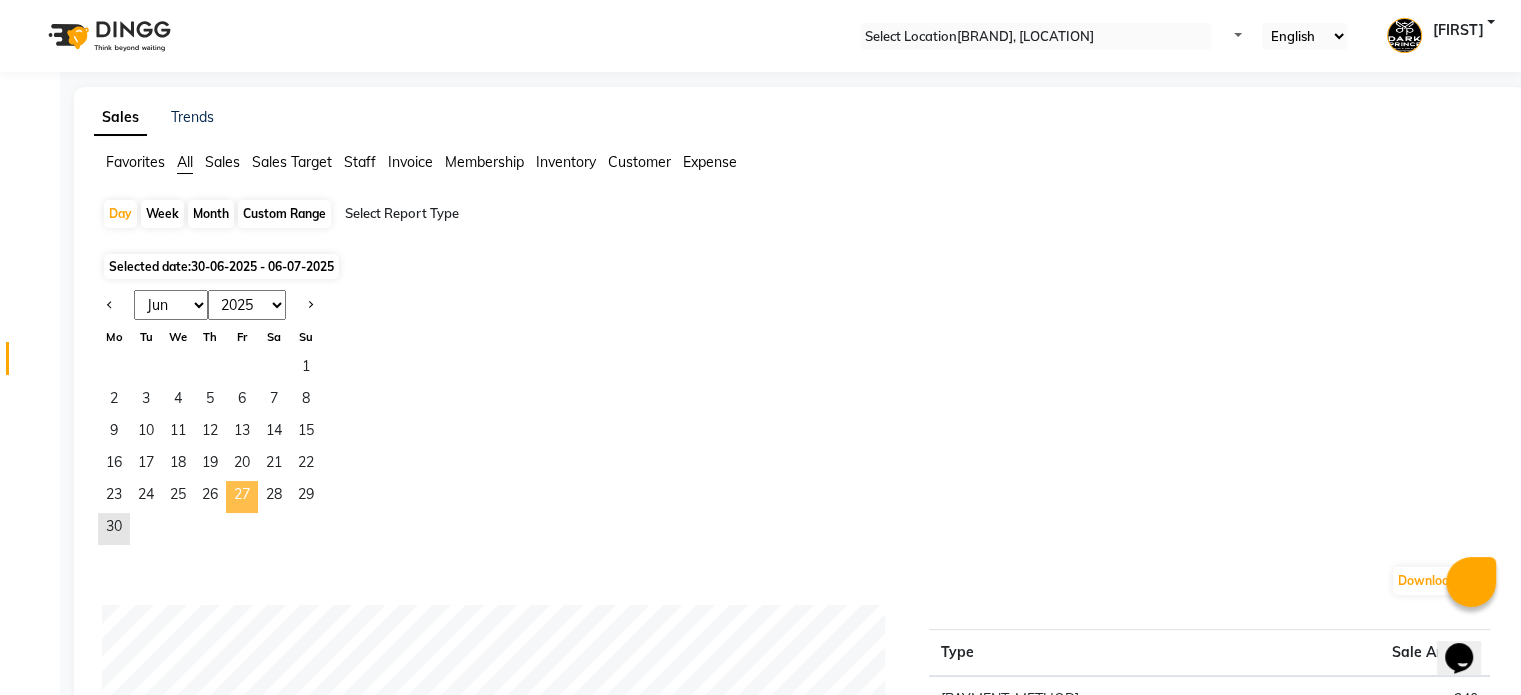 click on "27" at bounding box center [242, 497] 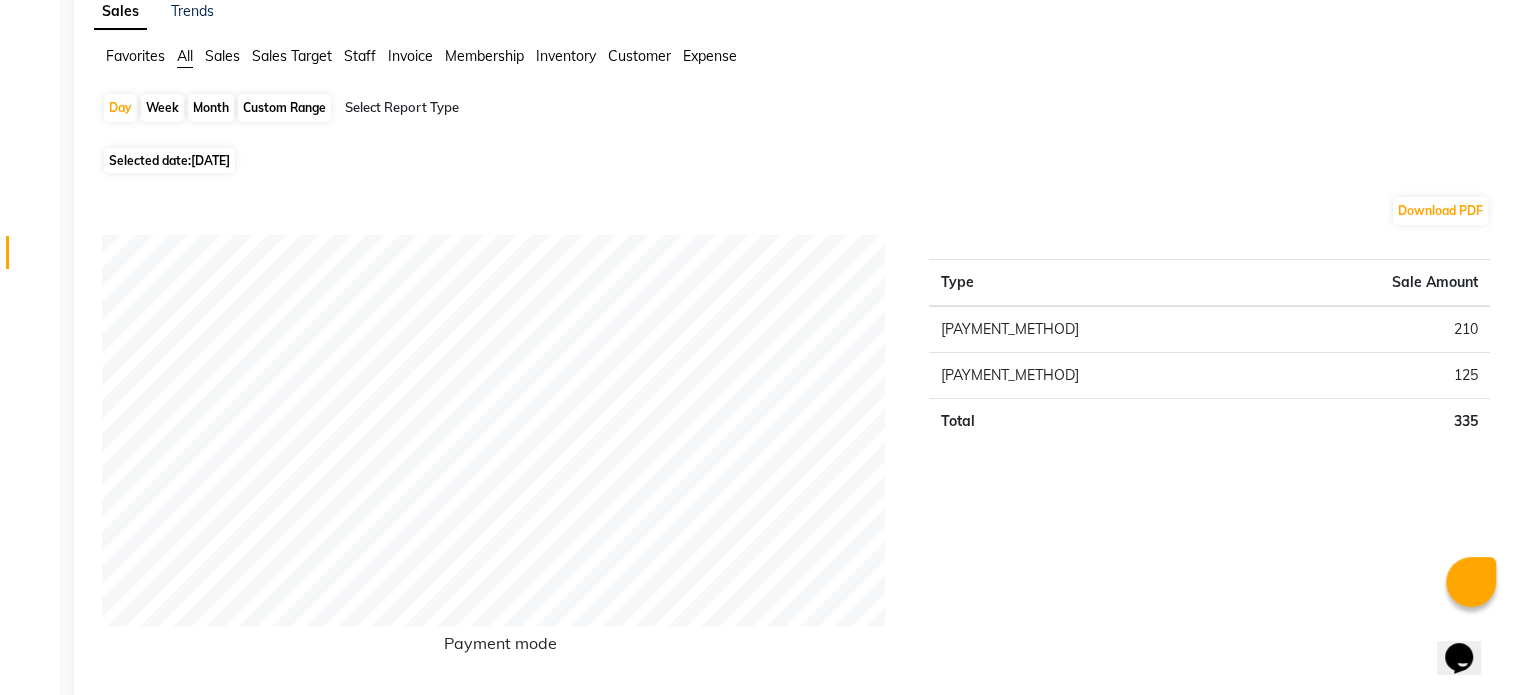 scroll, scrollTop: 100, scrollLeft: 0, axis: vertical 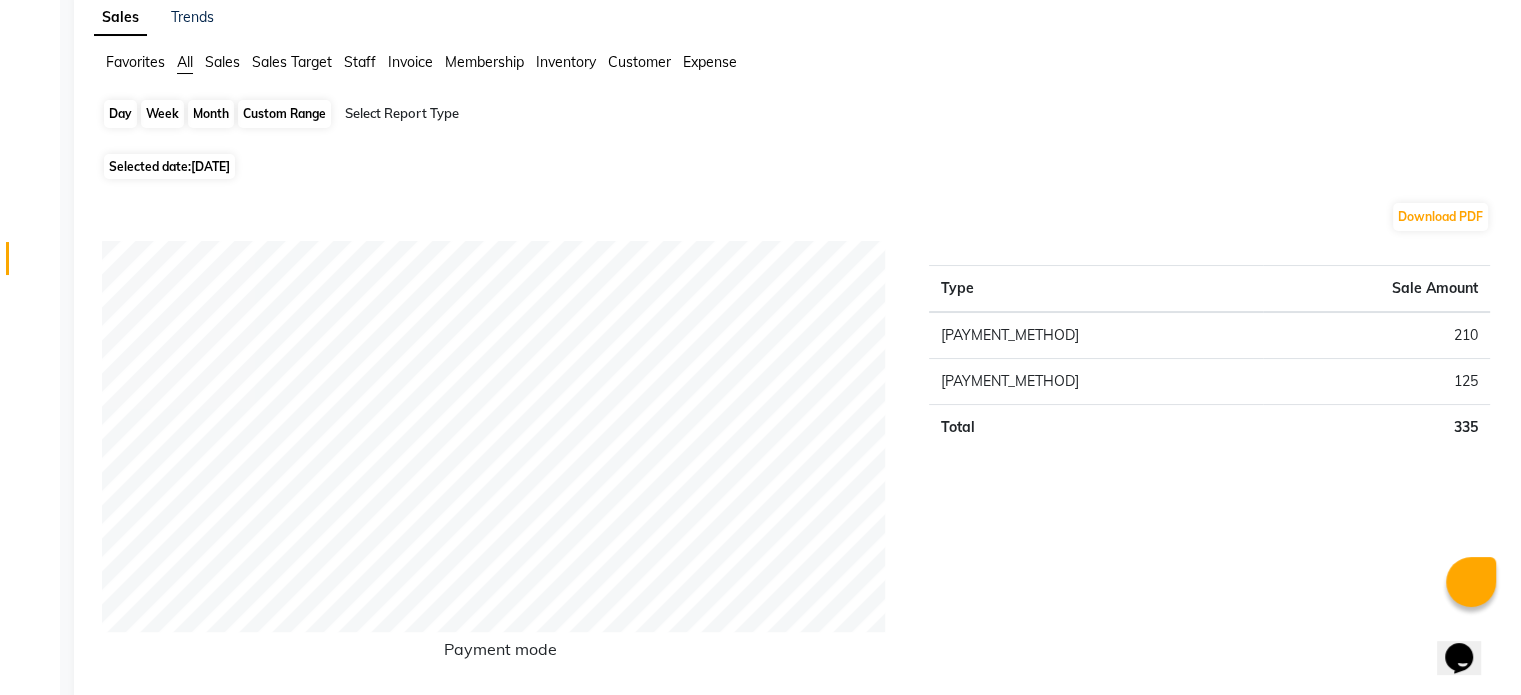 click on "Day" at bounding box center (120, 114) 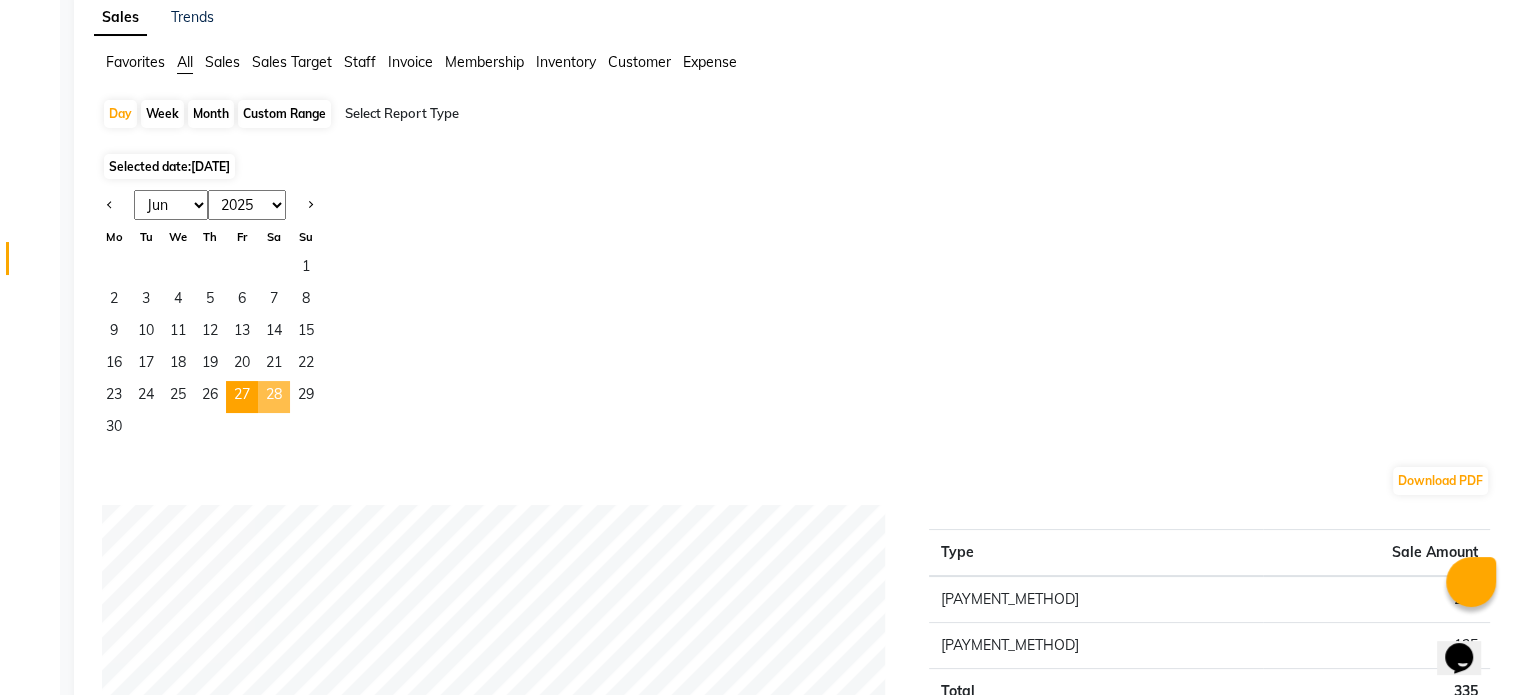 click on "28" at bounding box center (274, 397) 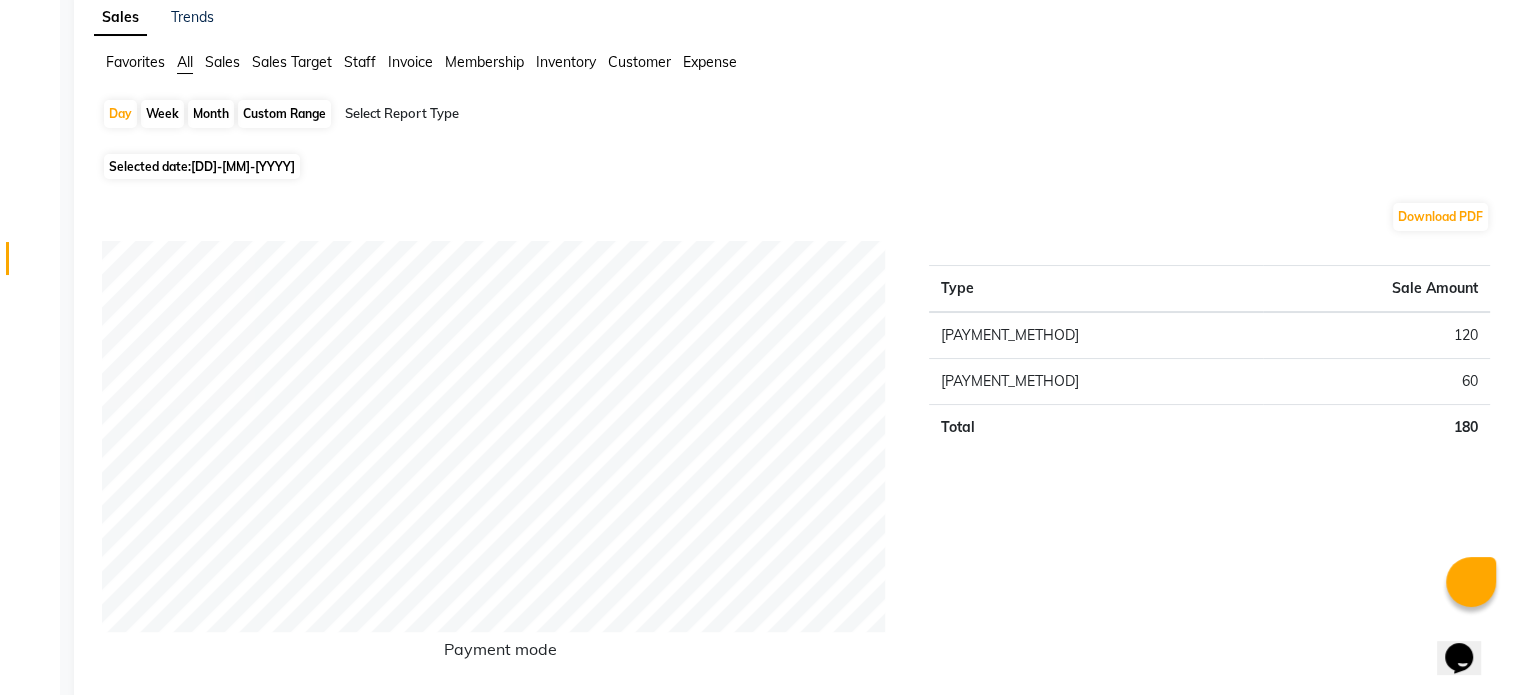 click on "[DD]-[MM]-[YYYY]" at bounding box center (243, 166) 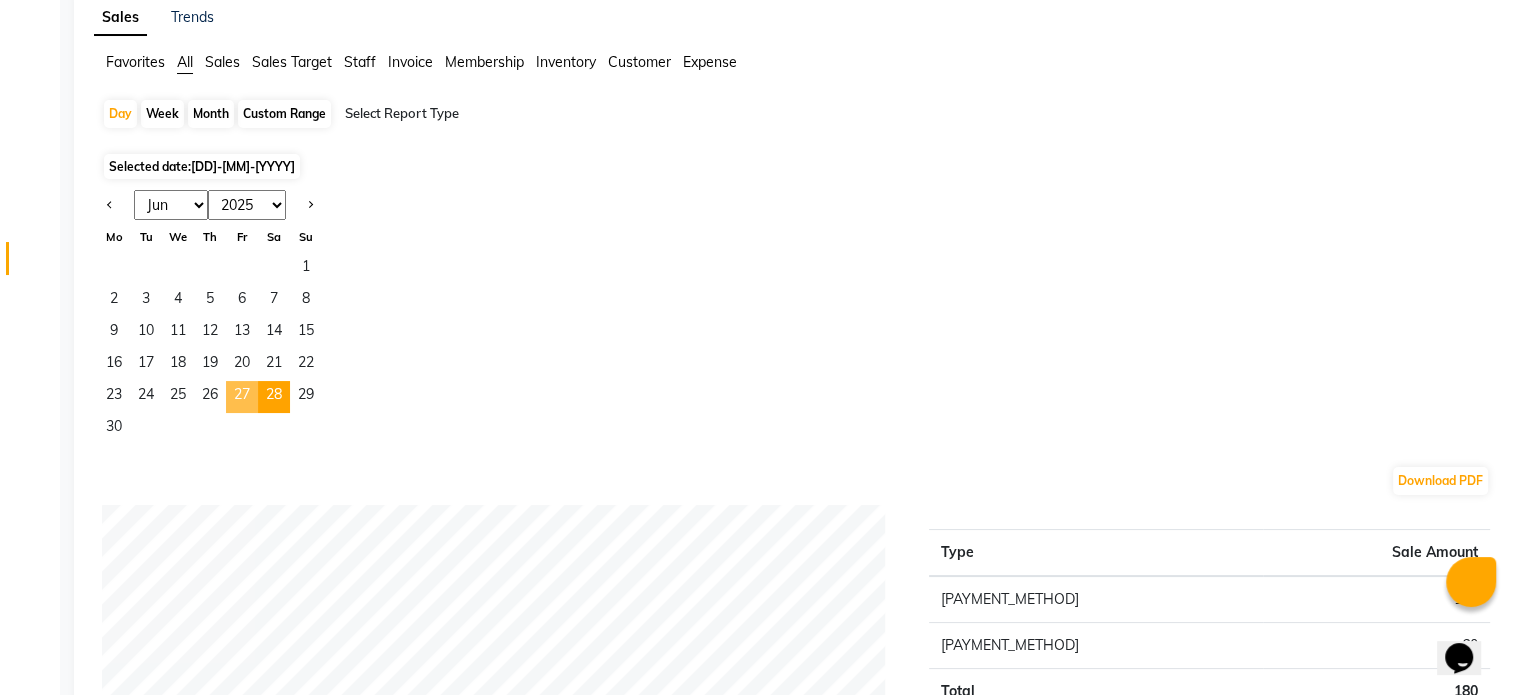 click on "27" at bounding box center [242, 397] 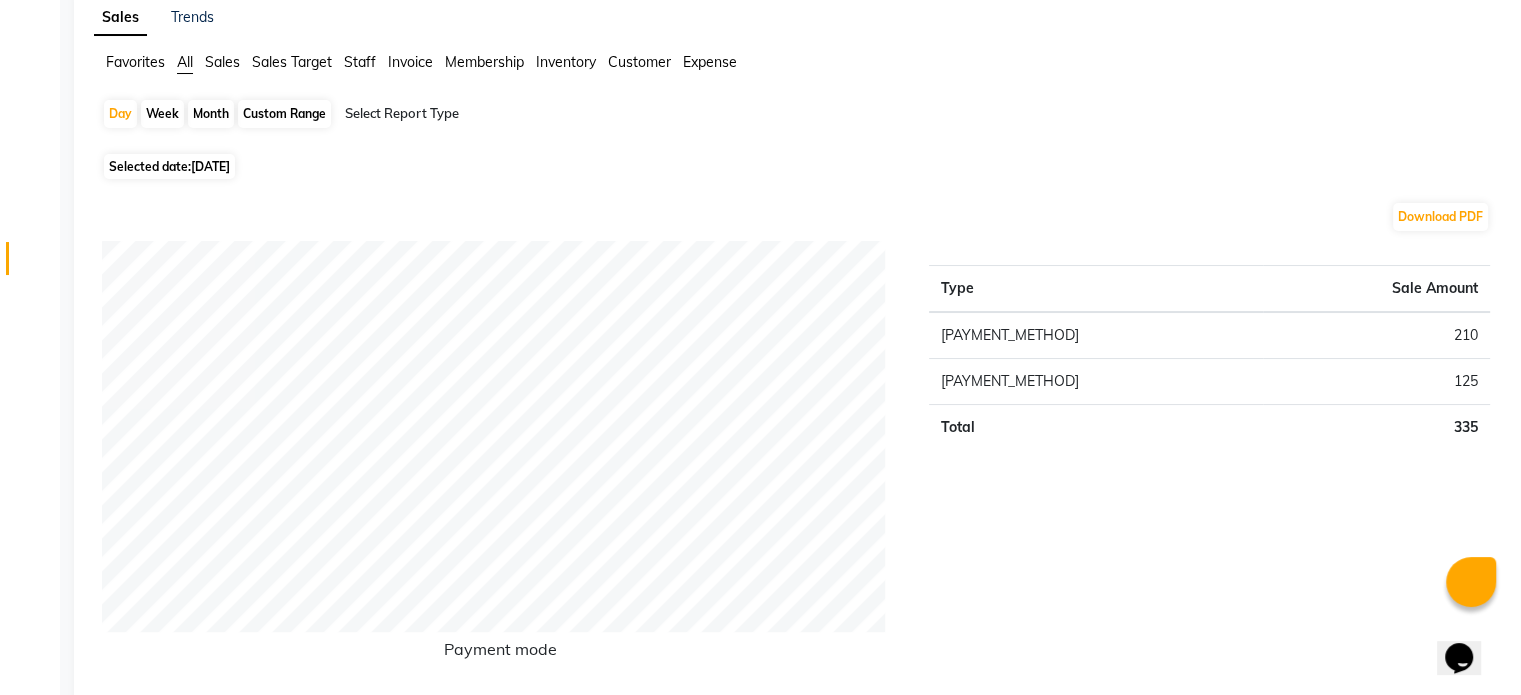 click on "Selected date:  [DD]-[MM]-[YYYY]" at bounding box center (169, 166) 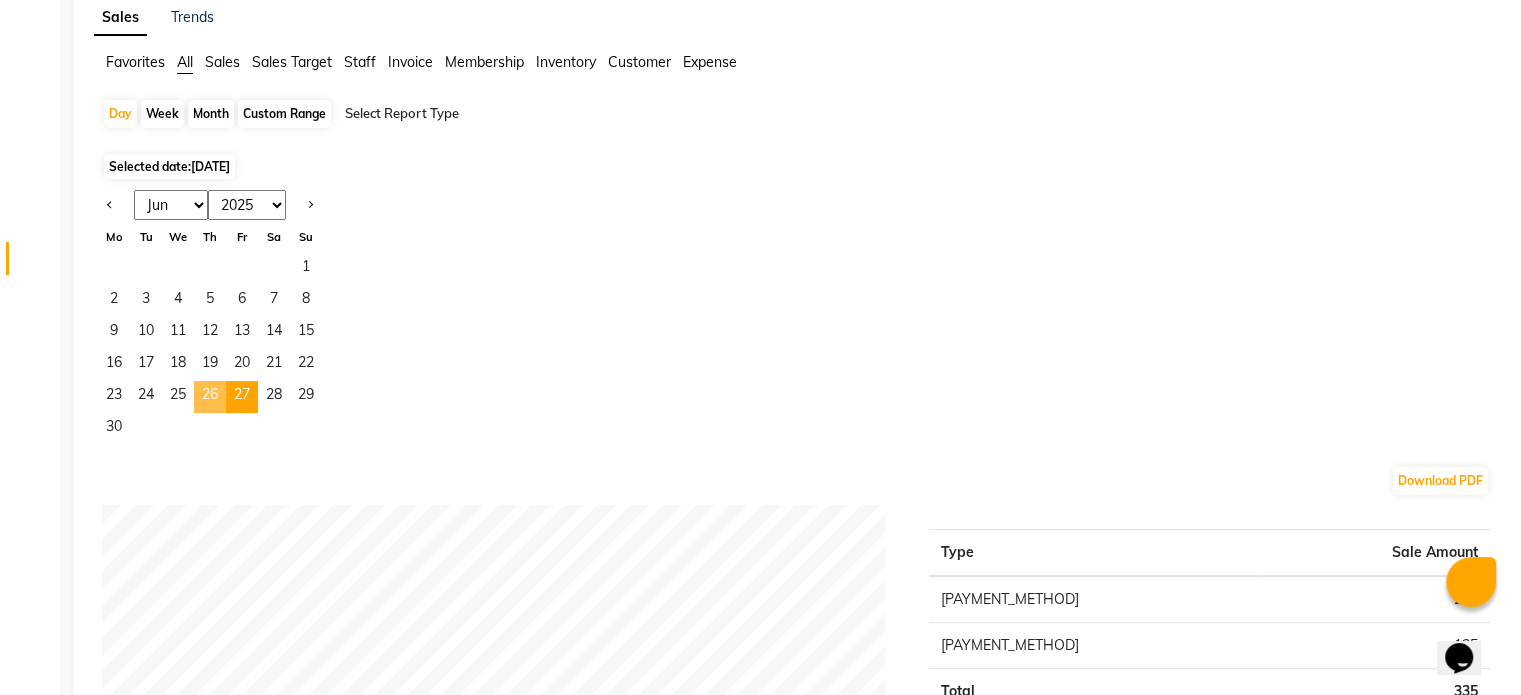 click on "26" at bounding box center [210, 397] 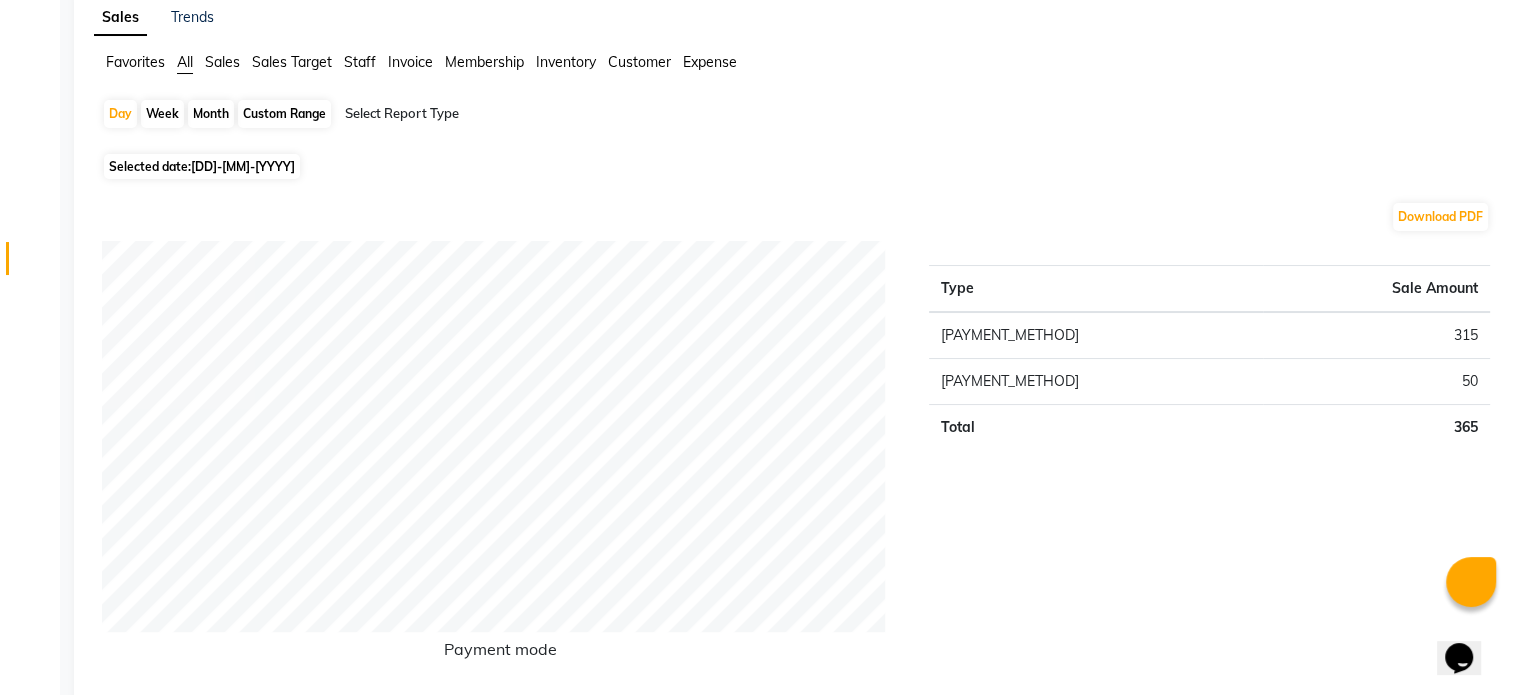 click on "Selected date:  [DD]-[MM]-[YYYY]" at bounding box center (202, 166) 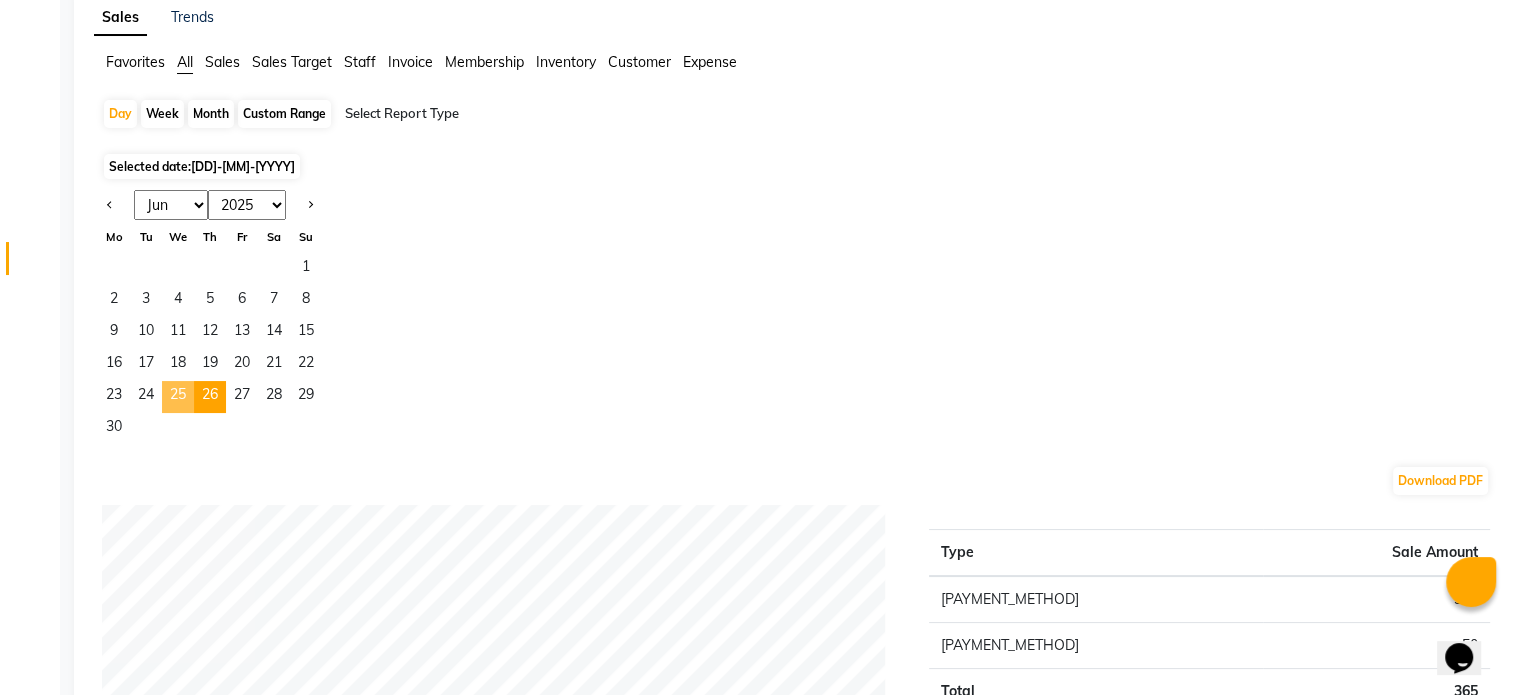 click on "25" at bounding box center (178, 397) 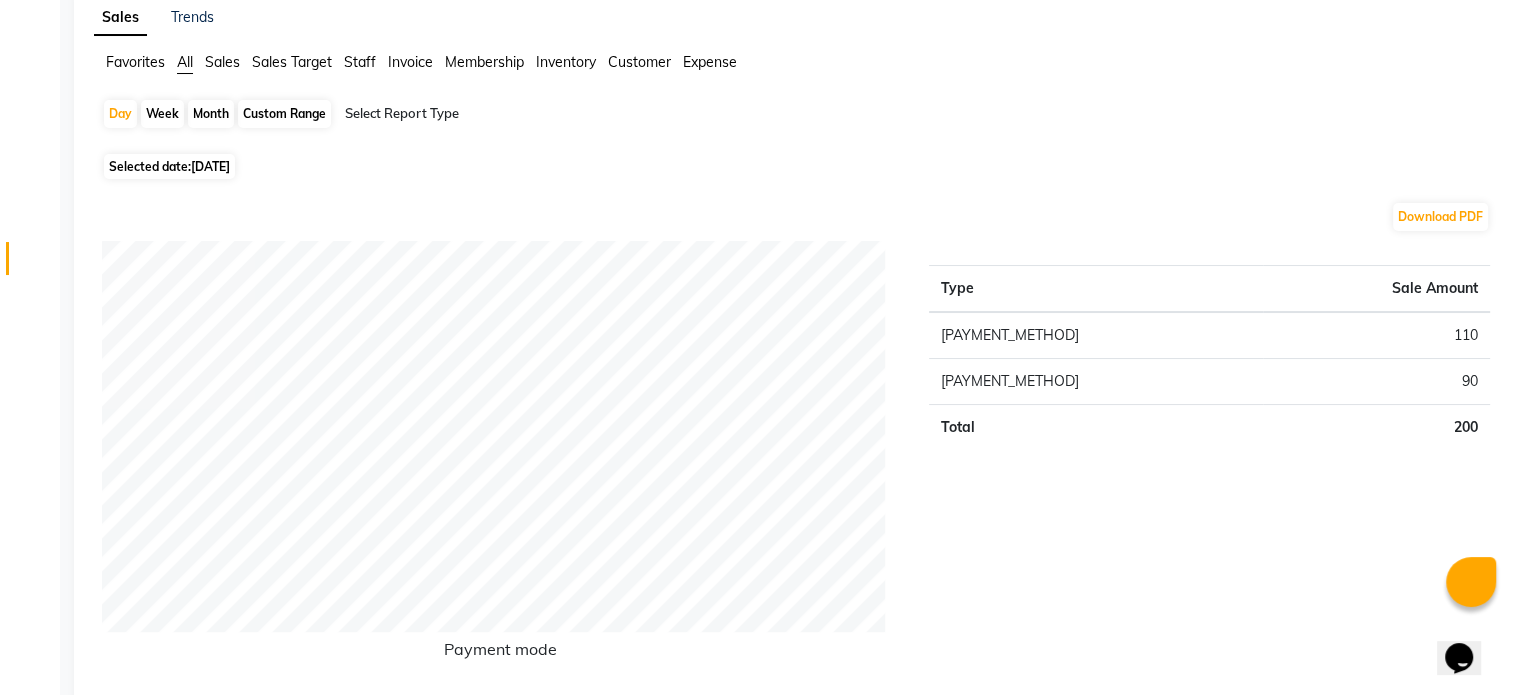 click on "[DATE]" at bounding box center [210, 166] 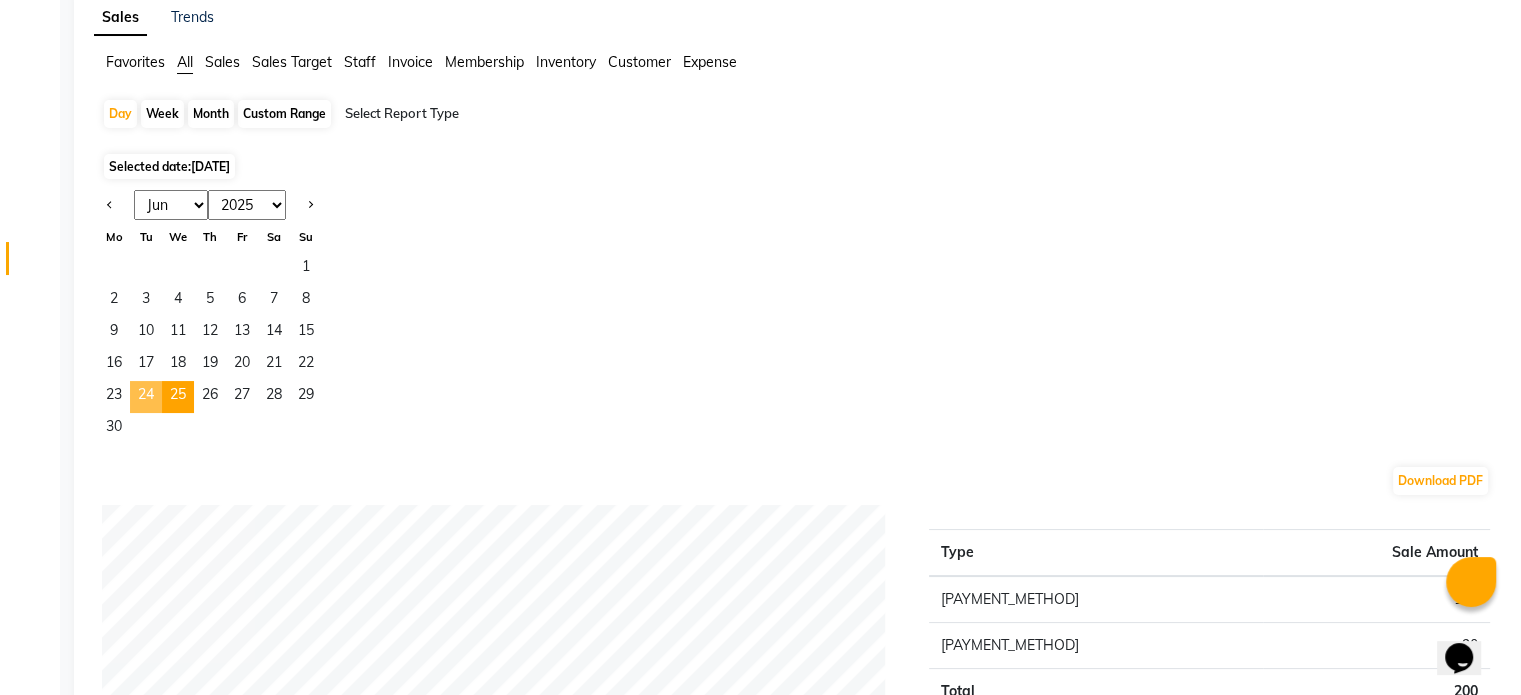 click on "24" at bounding box center (146, 397) 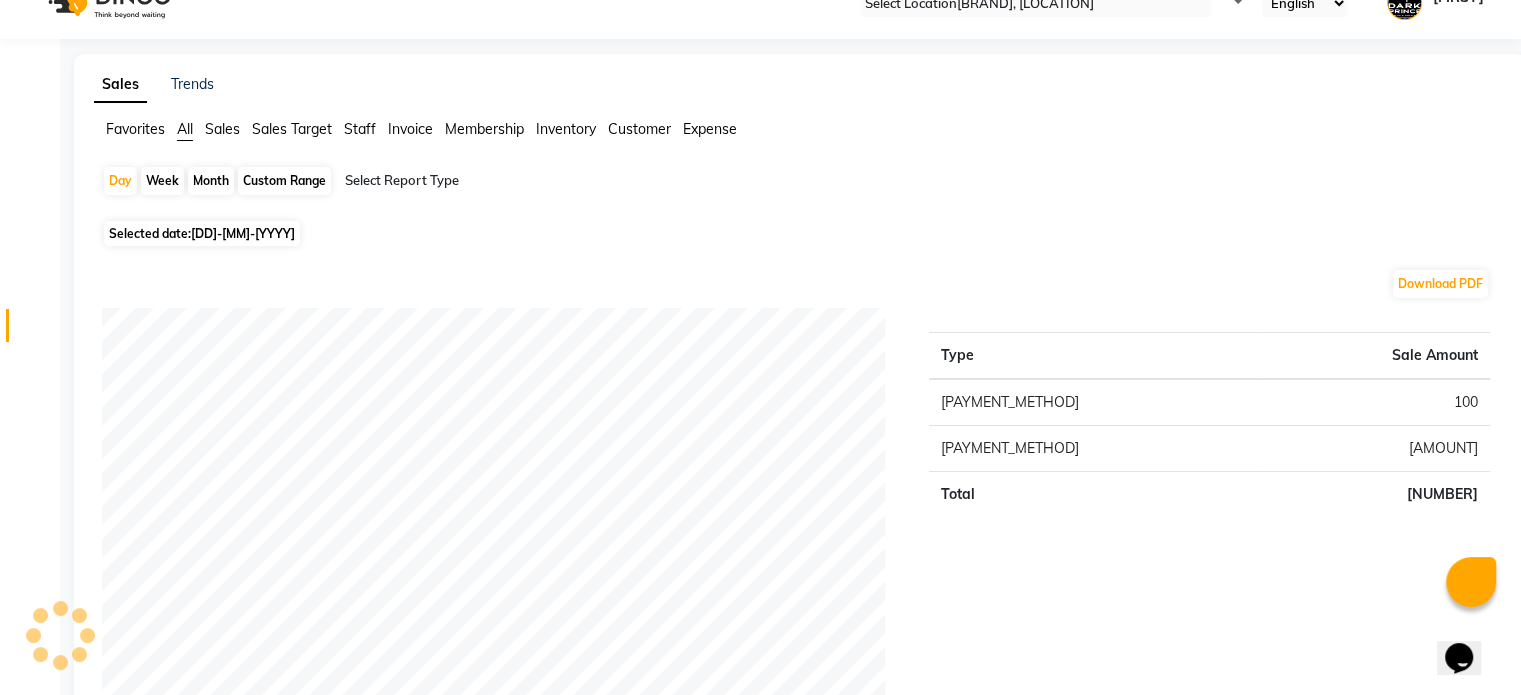 scroll, scrollTop: 0, scrollLeft: 0, axis: both 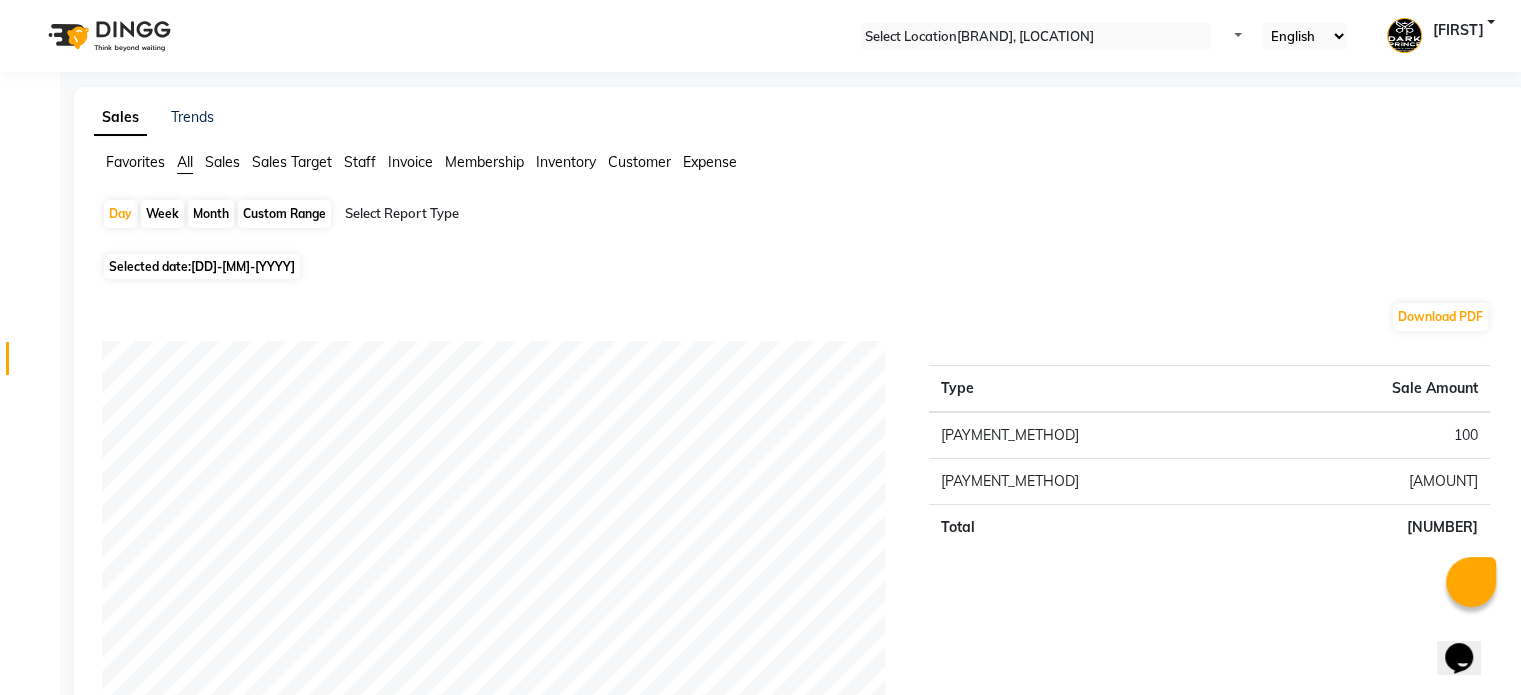 click on "Sales Trends Favorites All Sales Sales Target Staff Invoice Membership Customer Expense  Day   Week   Month   Custom Range  Select Report Type Selected date:  [DD]-[MM]-[YYYY]  Download PDF Payment mode Type Sale Amount CARD [AMOUNT] CASH [AMOUNT] Total [AMOUNT] Staff summary Type Sale Amount Nash [AMOUNT] Total [AMOUNT] Sales summary Type Sale Amount Memberships [AMOUNT] Vouchers [AMOUNT] Gift card [AMOUNT] Products [AMOUNT] Packages [AMOUNT] Tips [AMOUNT] Prepaid [AMOUNT] Services [AMOUNT] Fee [AMOUNT] Total [AMOUNT] Service by category Type Sale Amount Others [AMOUNT] Total [AMOUNT] Service sales Type Sale Amount Body Shaving [AMOUNT] Manicure + Body Shaving [AMOUNT] Total [AMOUNT] ★ Mark as Favorite  Choose how you'd like to save "" report to favorites  Save to Personal Favorites:   Only you can see this report in your favorites tab. Share with Organization:   Everyone in your organization can see this report in their favorites tab.  Save to Favorites" at bounding box center [800, 1488] 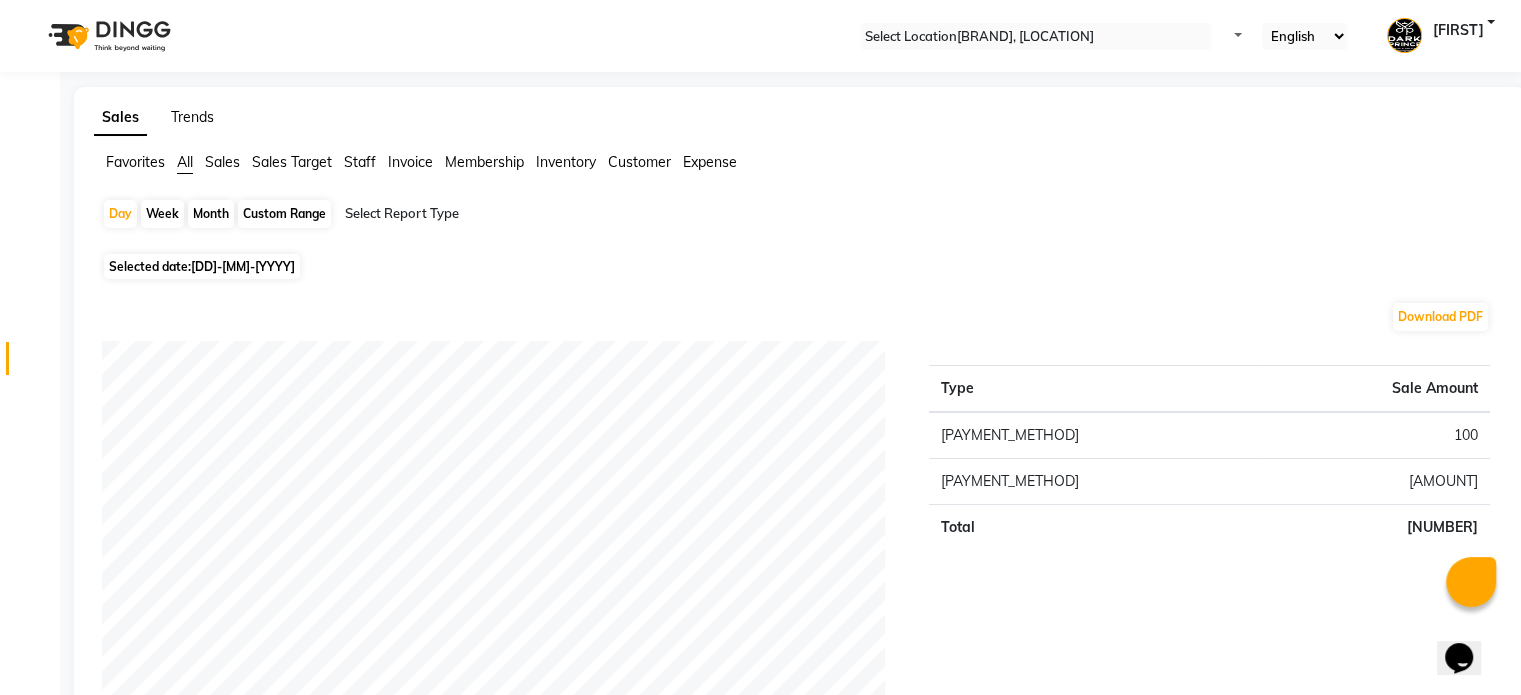 click on "Trends" at bounding box center (192, 117) 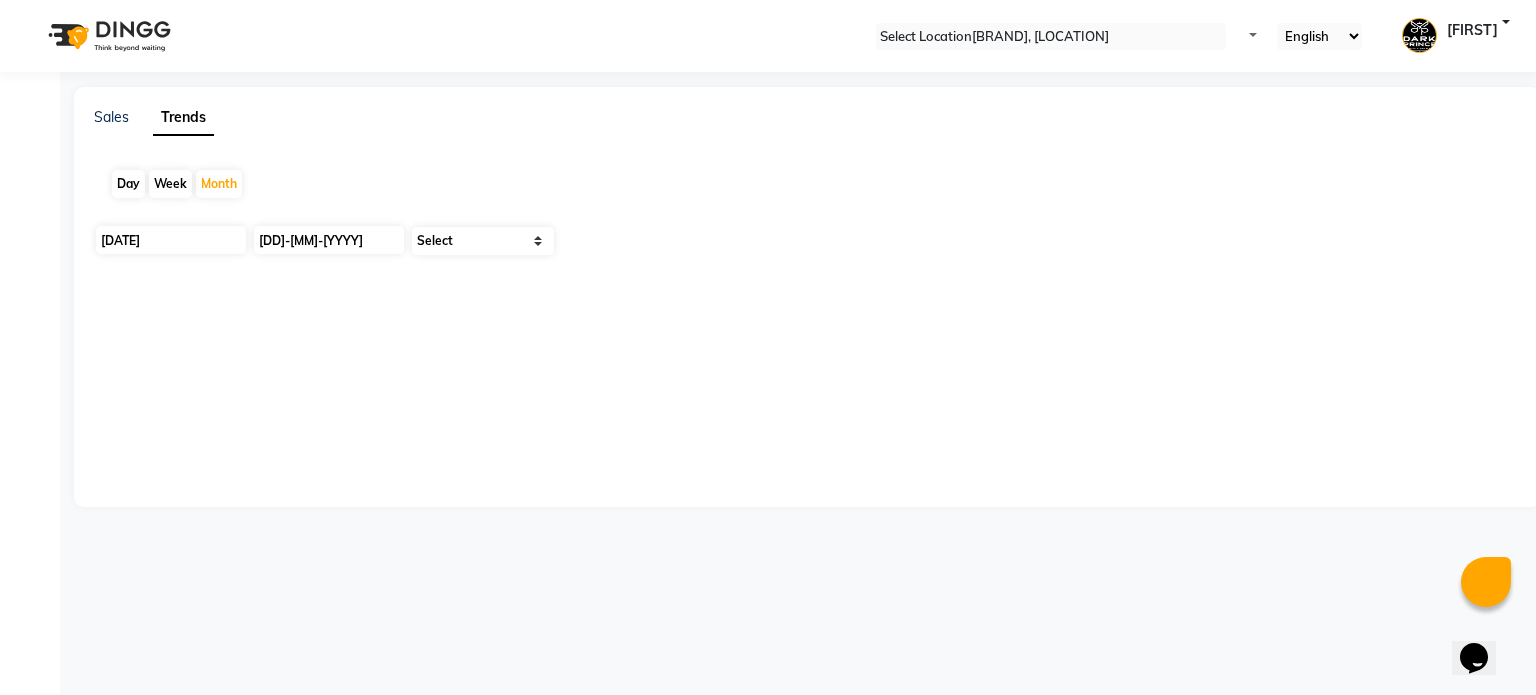 click on "Sales Trends Day Week Month [DATE] [DATE] Select" at bounding box center [807, 297] 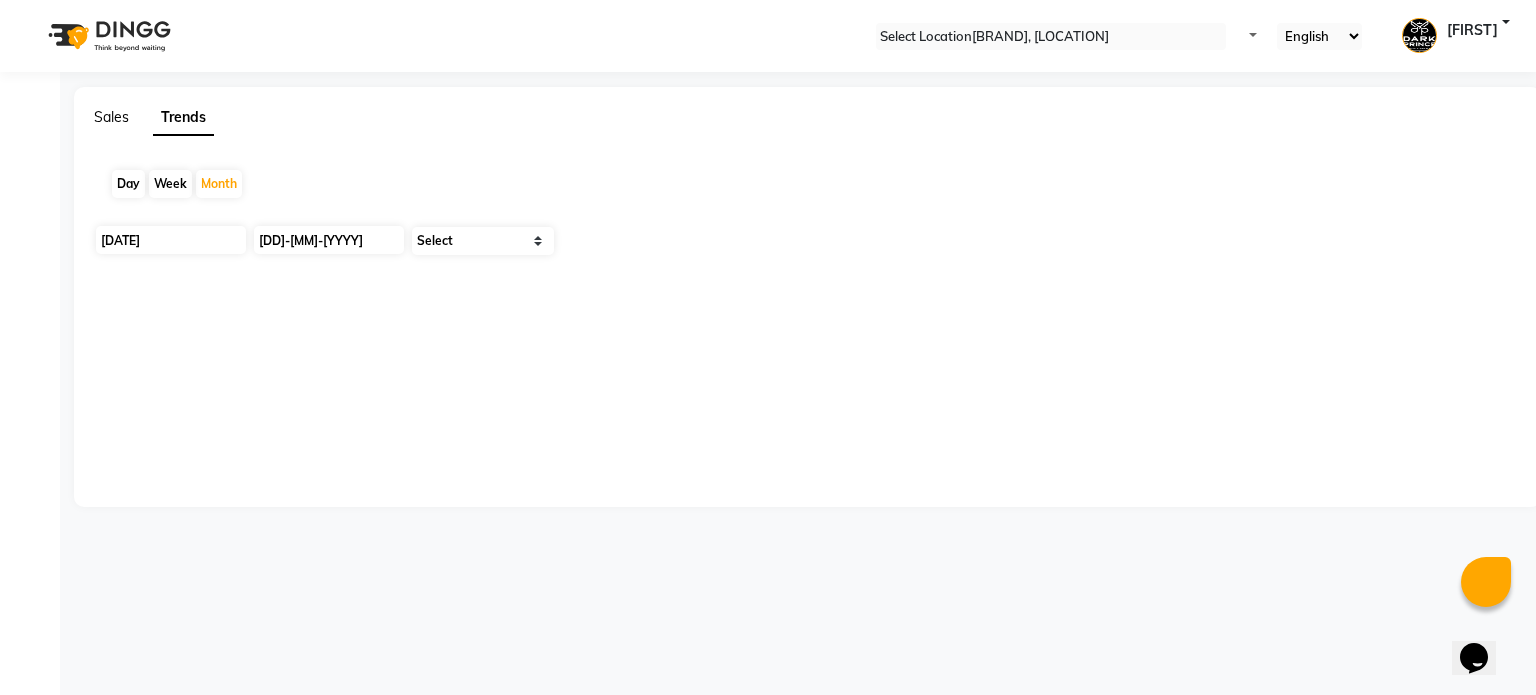 click on "Sales" at bounding box center [111, 117] 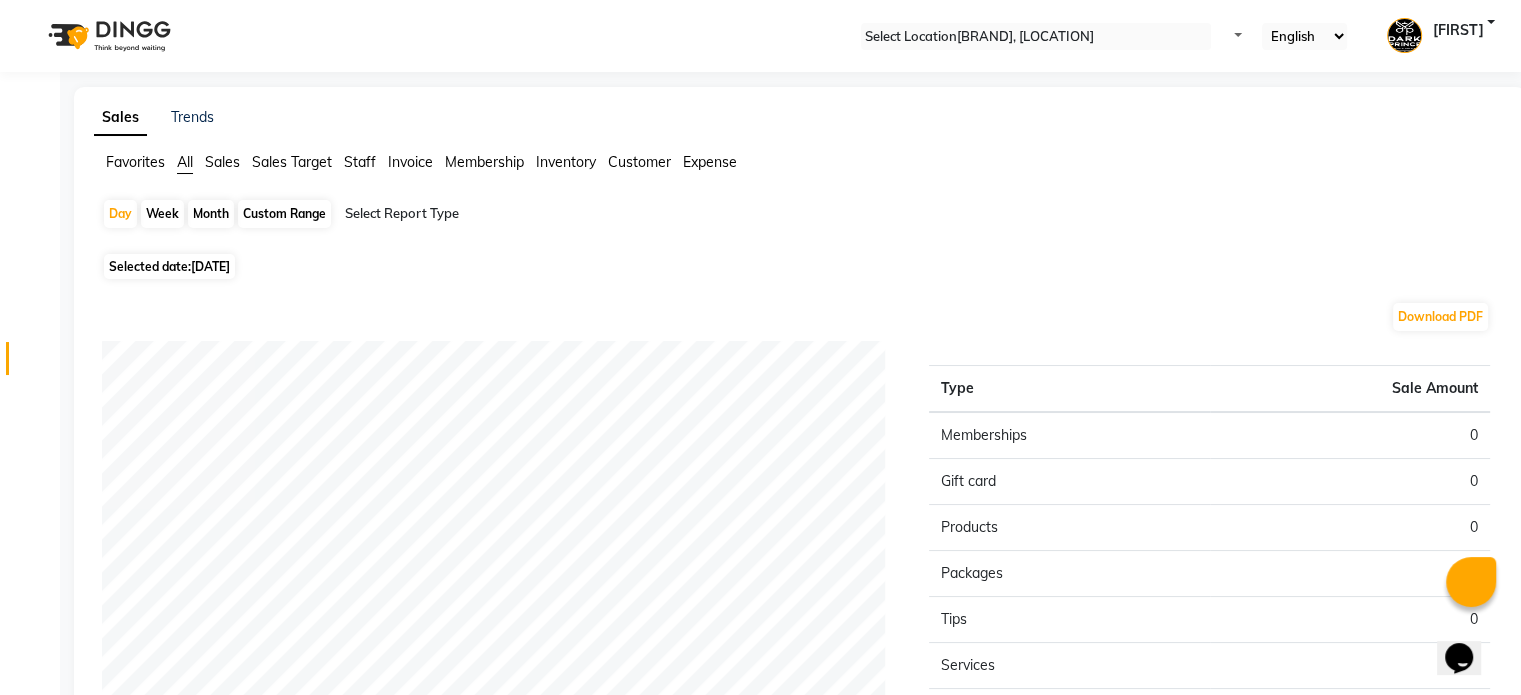click on "All" at bounding box center (185, 162) 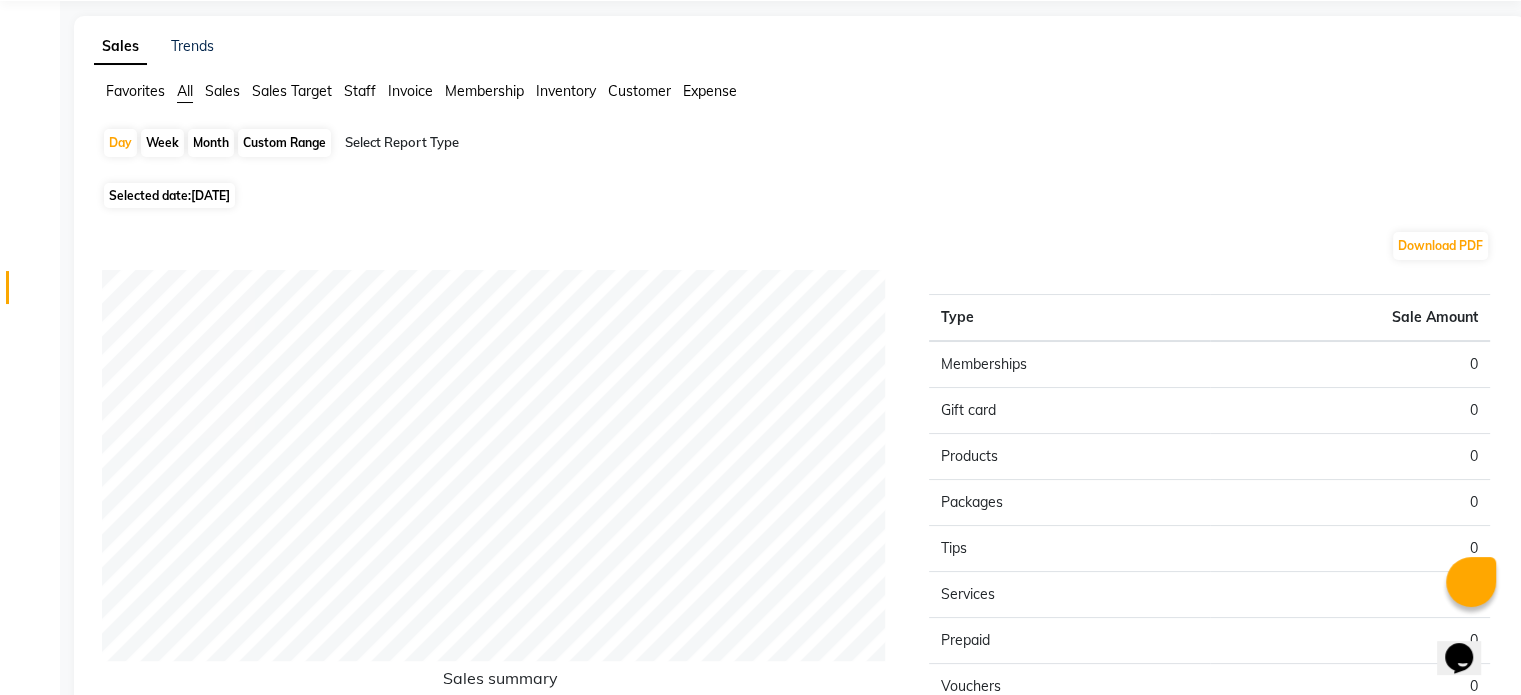 scroll, scrollTop: 0, scrollLeft: 0, axis: both 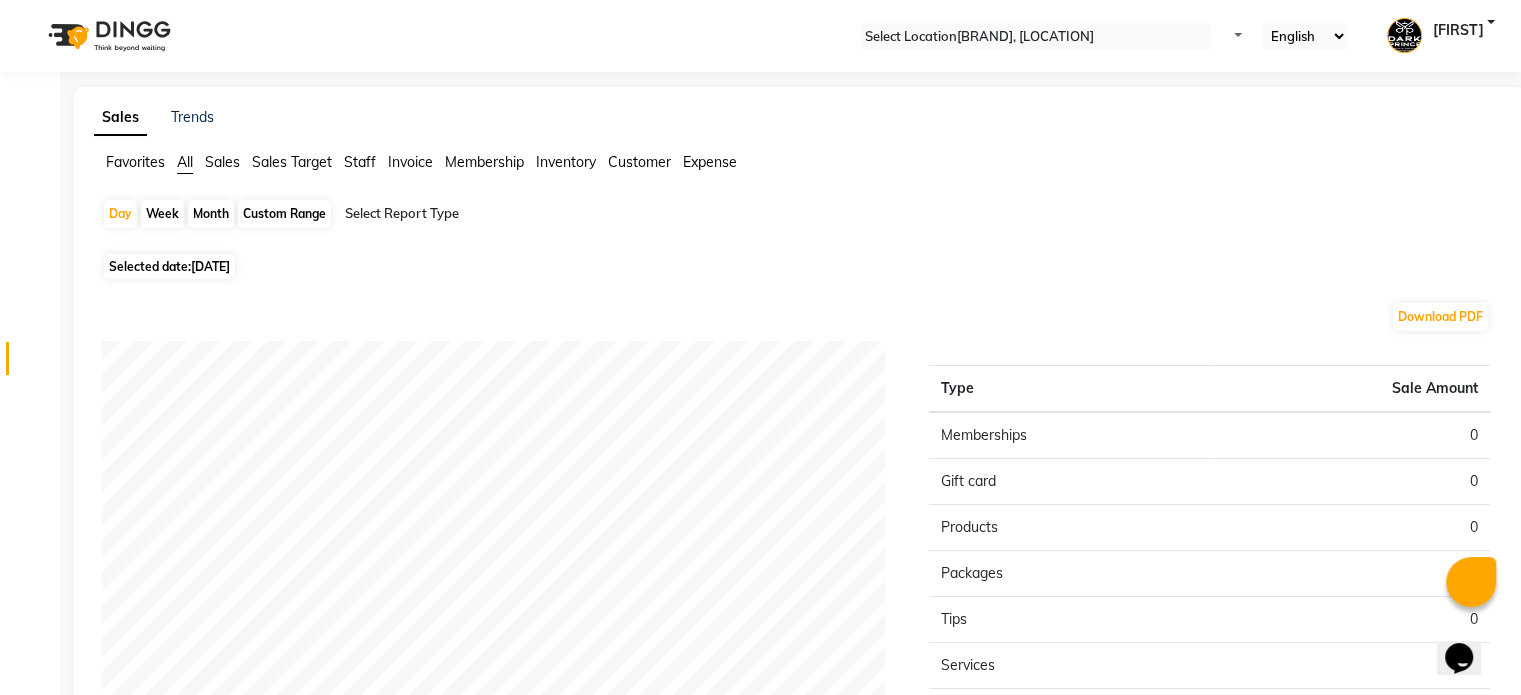 click on "Sales" at bounding box center (135, 162) 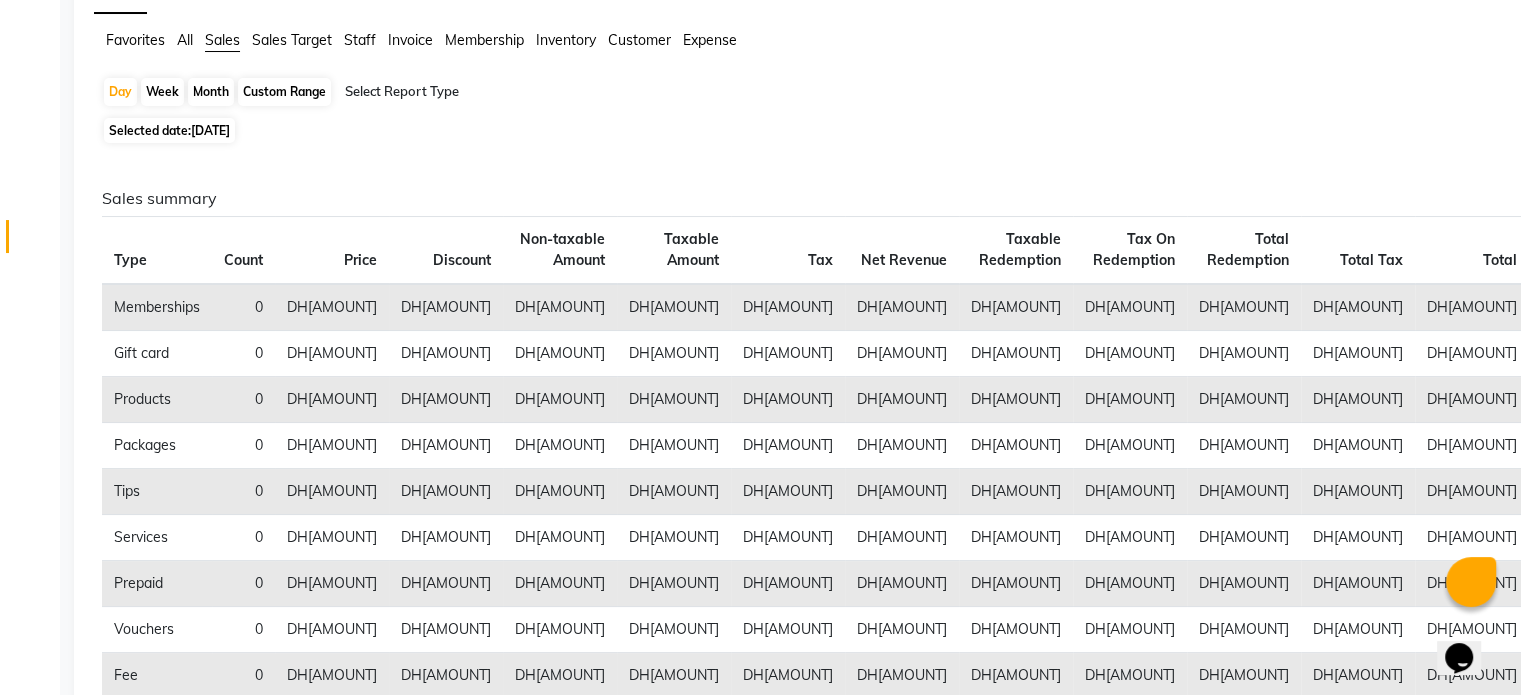 scroll, scrollTop: 0, scrollLeft: 0, axis: both 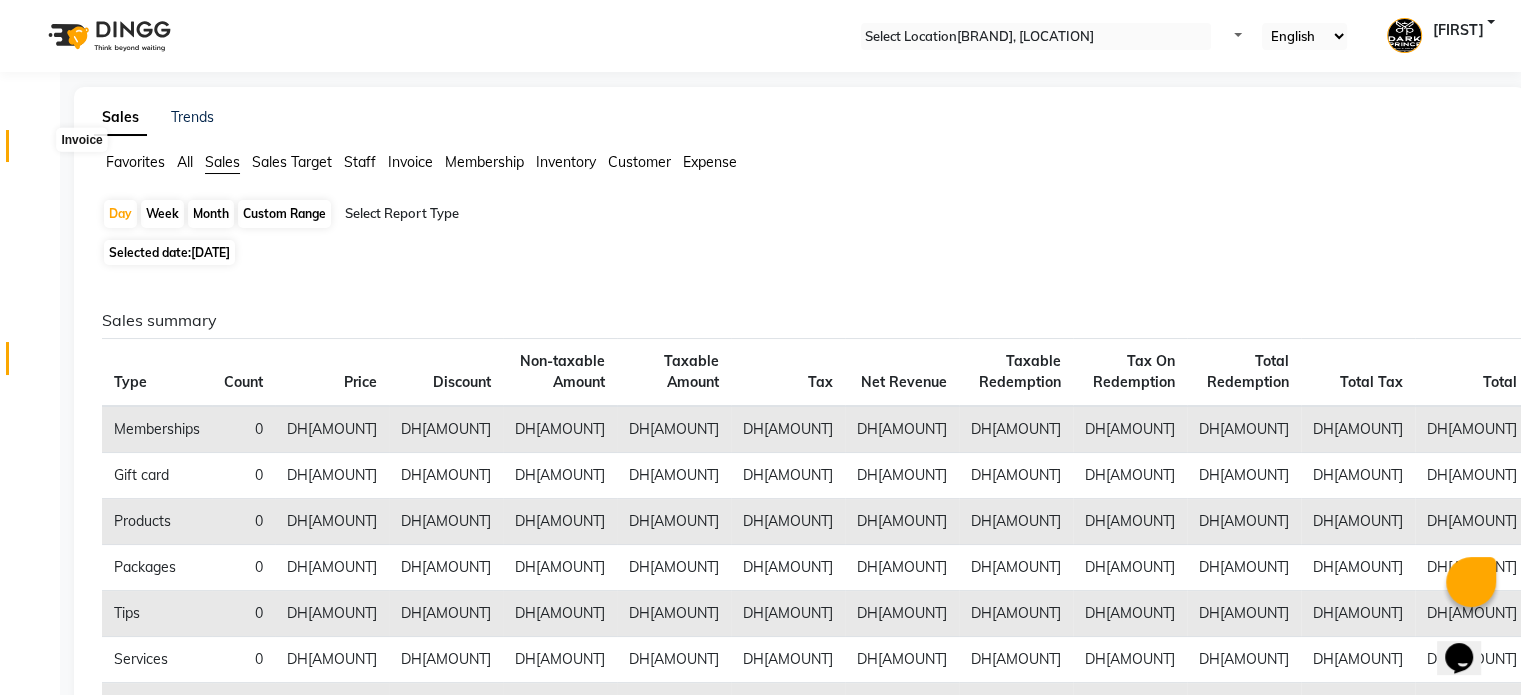 click at bounding box center (37, 151) 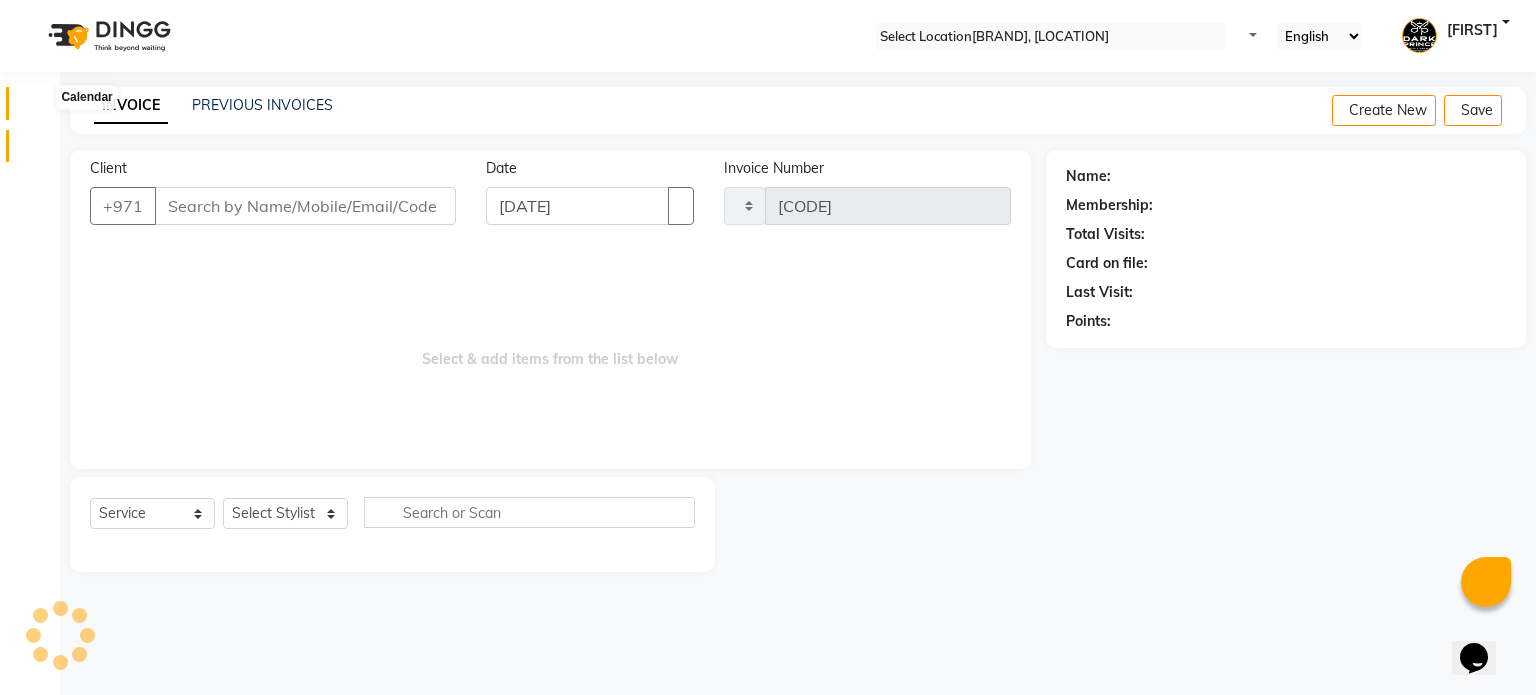 click on "Calendar" at bounding box center [30, 103] 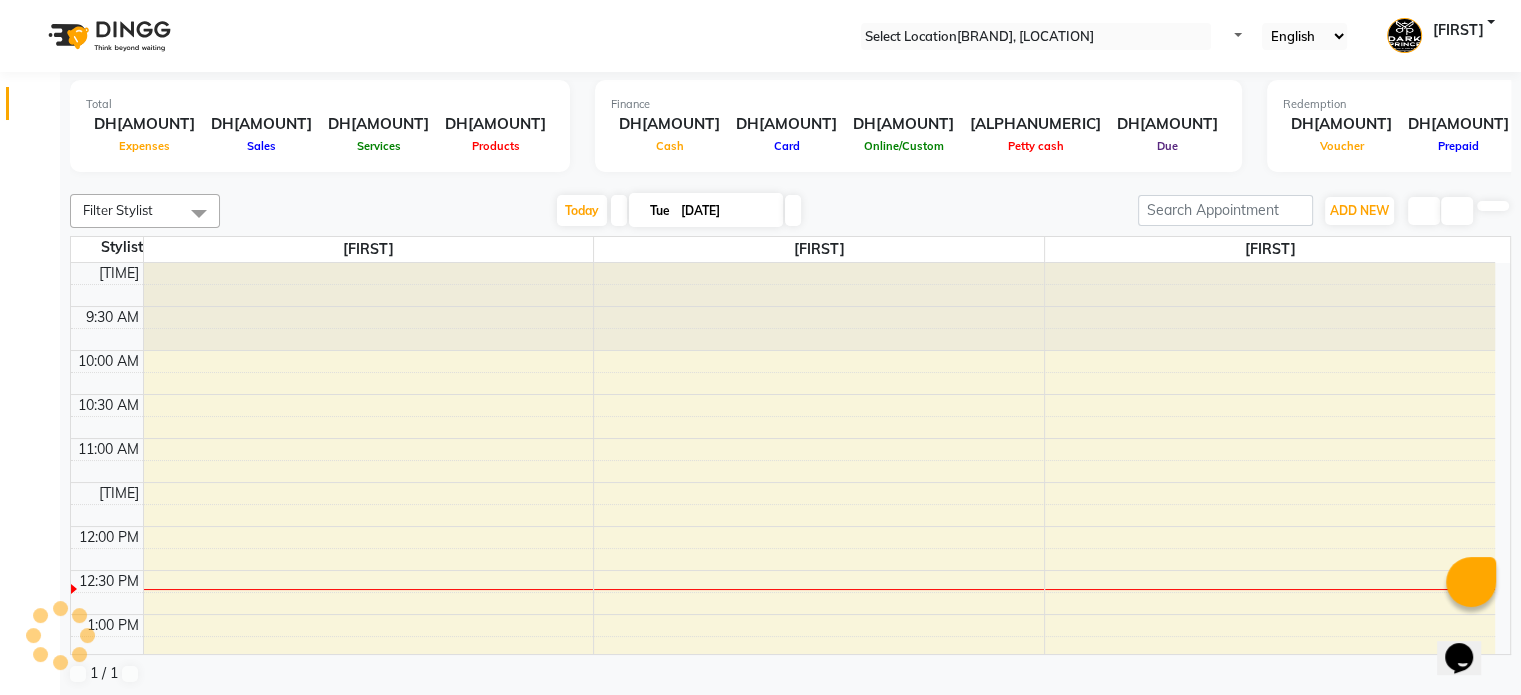 scroll, scrollTop: 0, scrollLeft: 0, axis: both 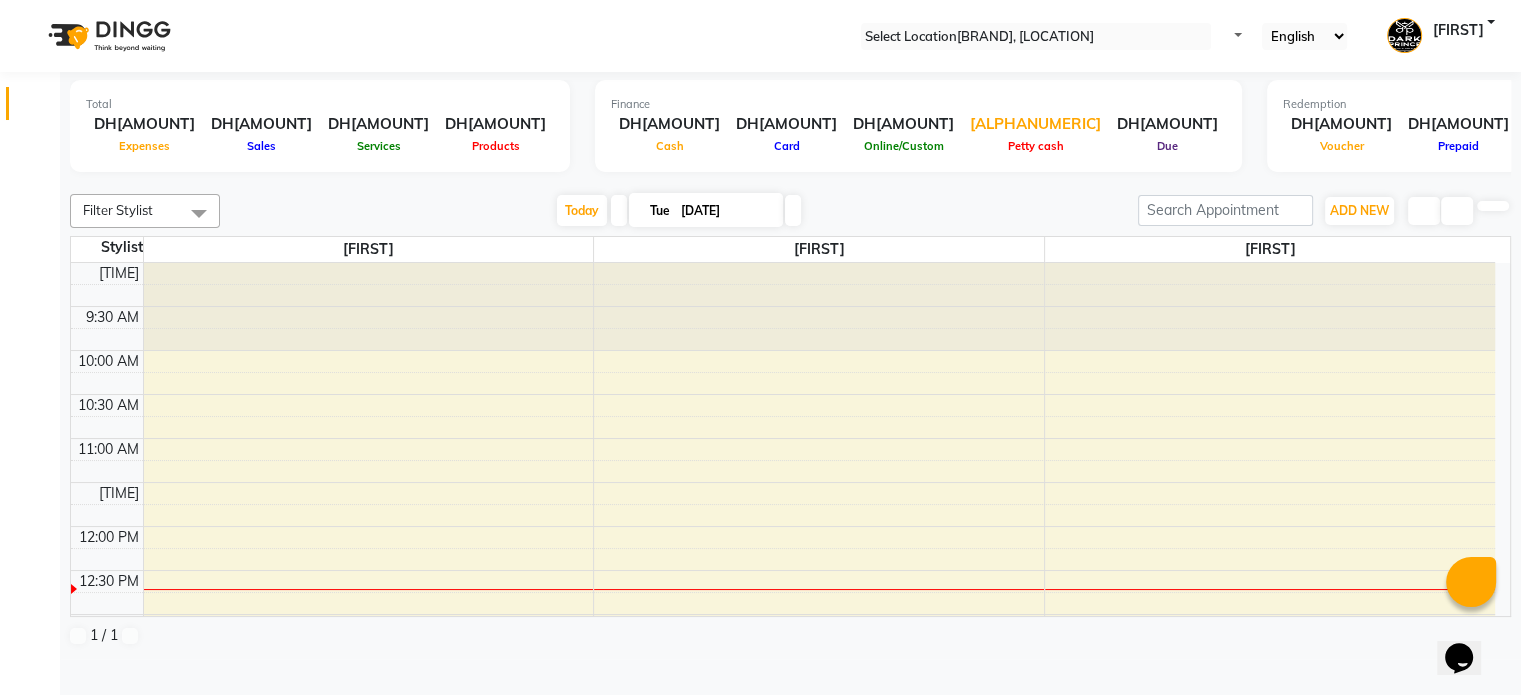 click on "[ALPHANUMERIC]" at bounding box center (1035, 124) 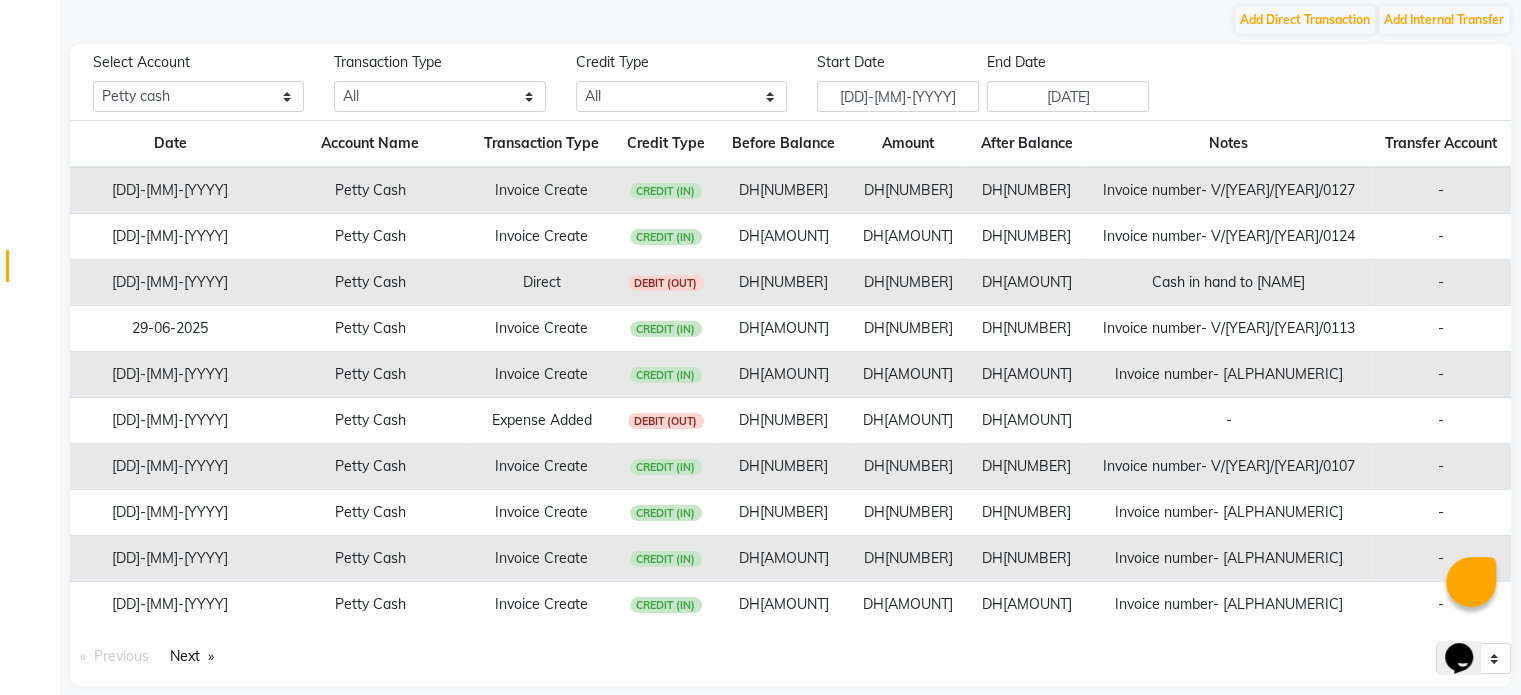 scroll, scrollTop: 154, scrollLeft: 0, axis: vertical 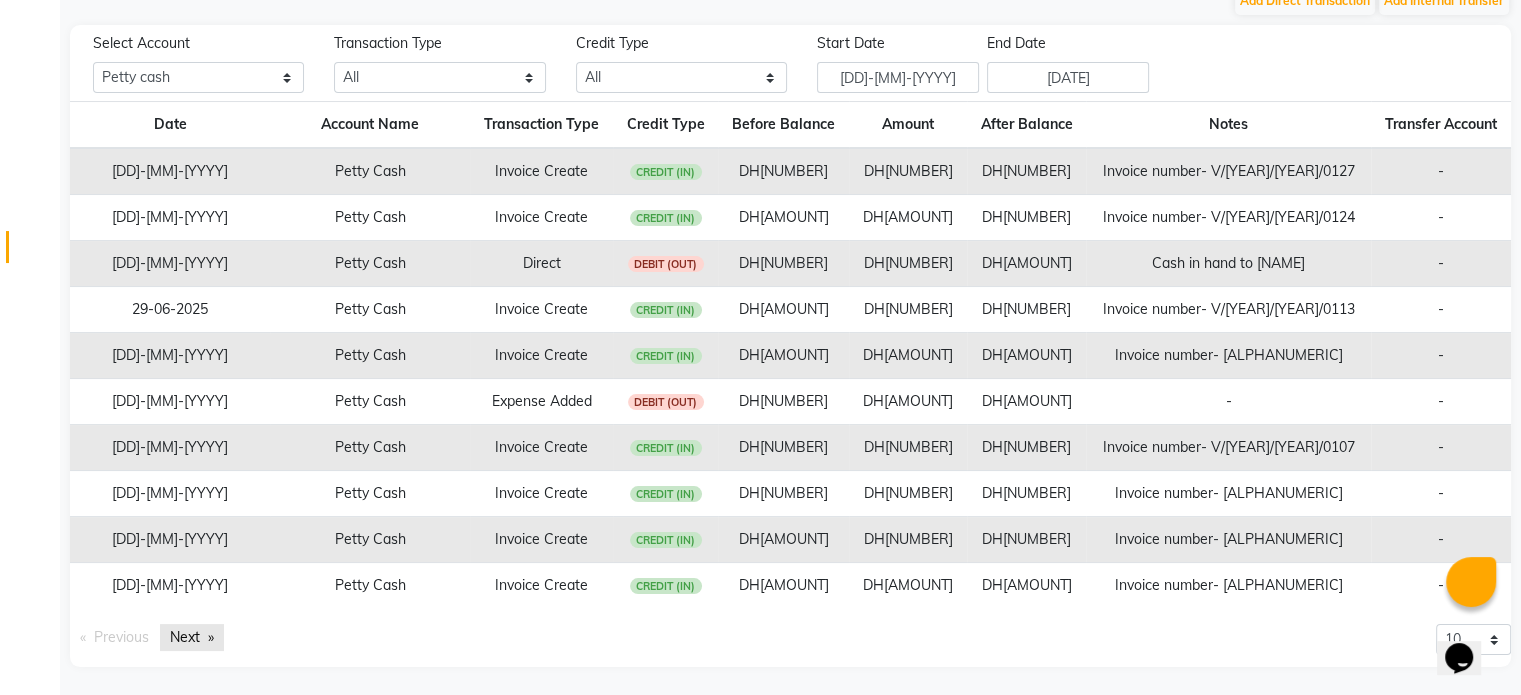 click on "Next  page" at bounding box center [192, 637] 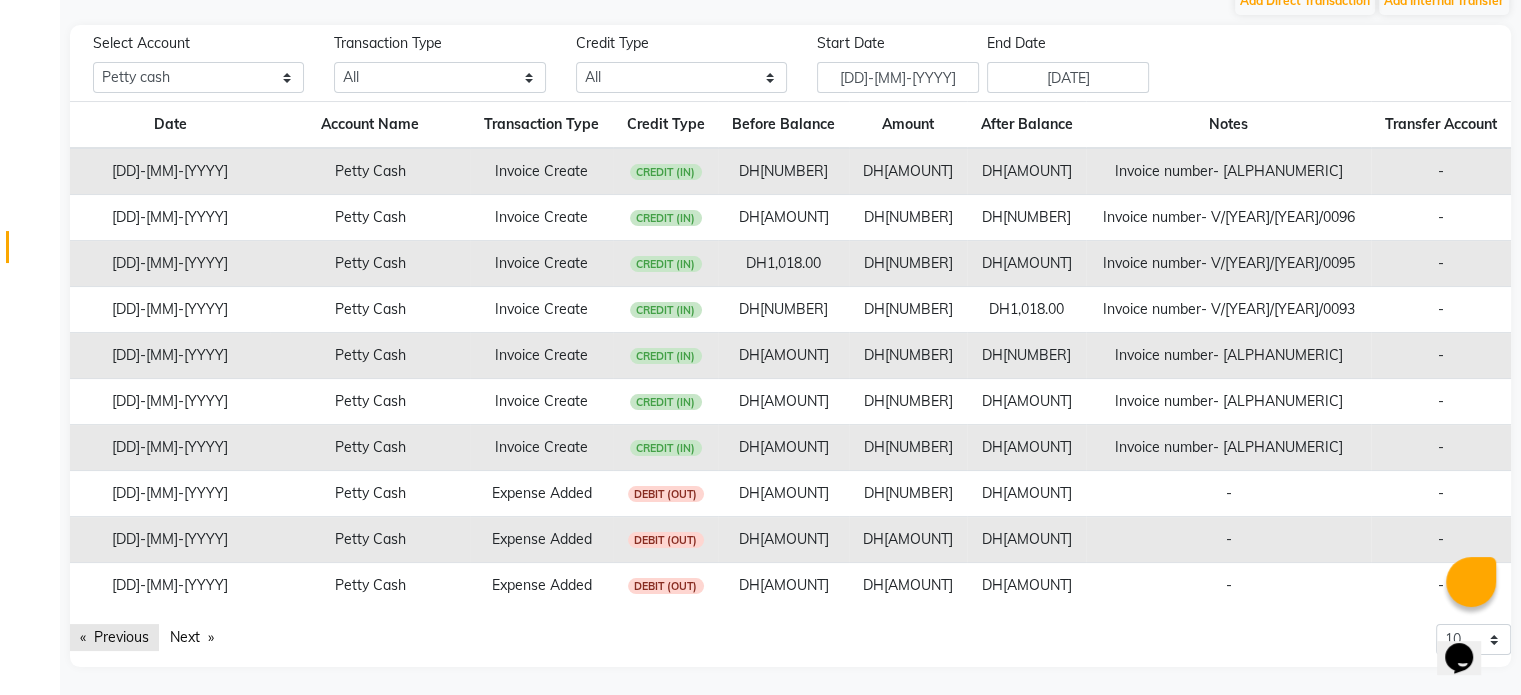 click on "Previous  page" at bounding box center [114, 637] 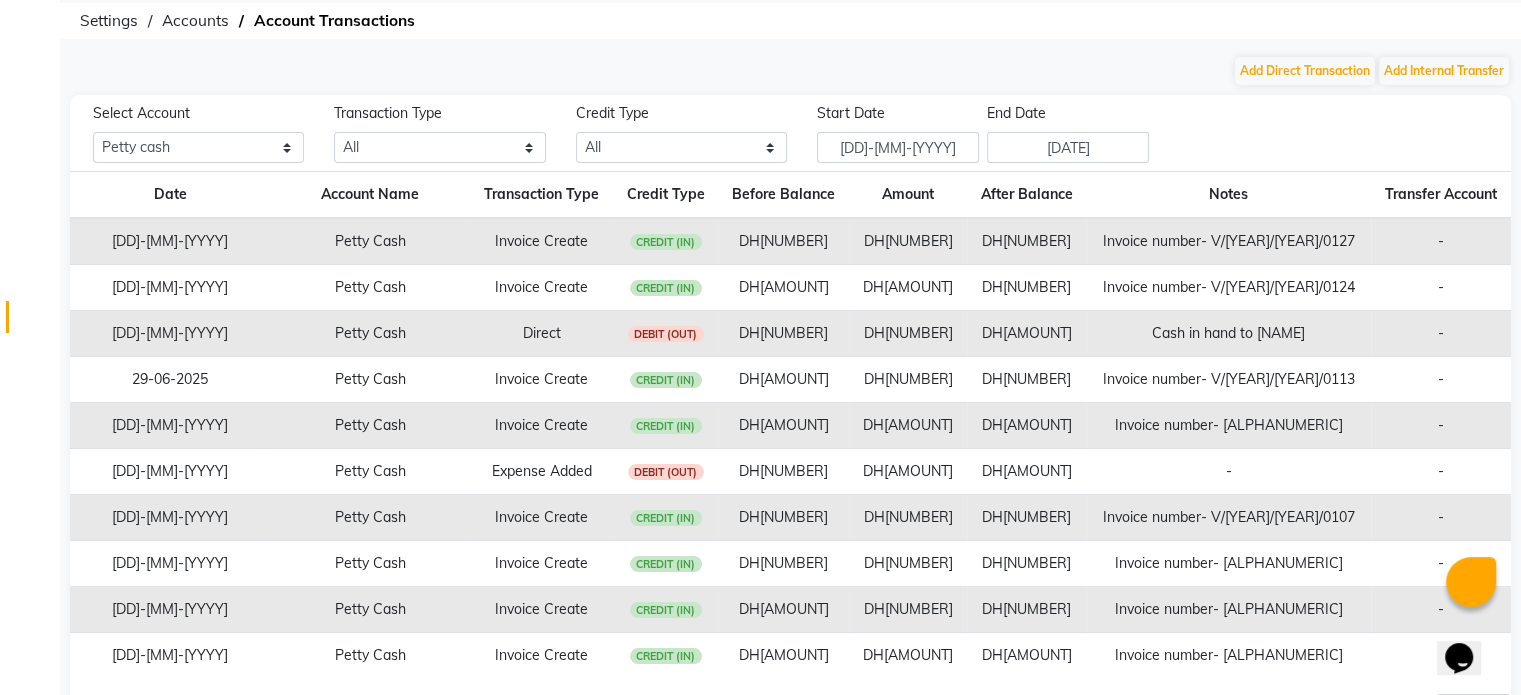 scroll, scrollTop: 0, scrollLeft: 0, axis: both 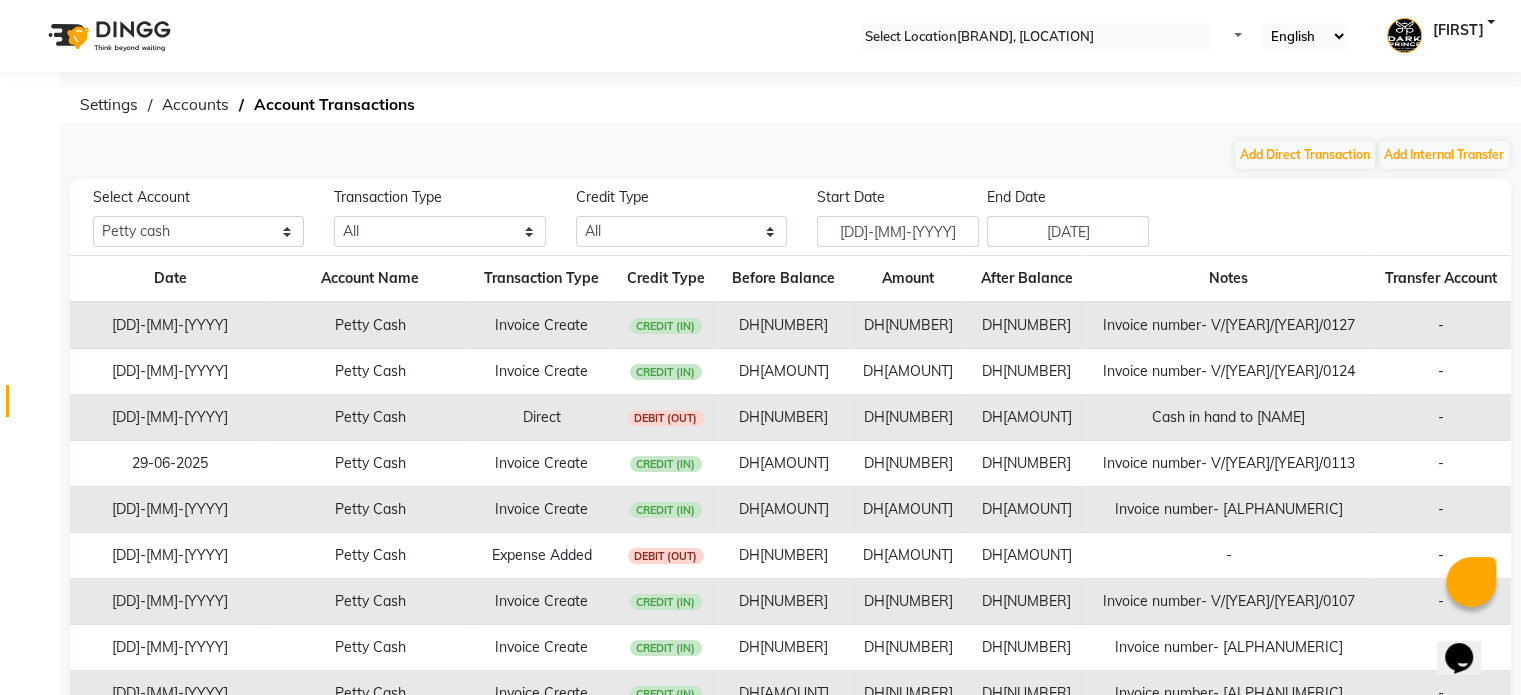 click at bounding box center [35, 36] 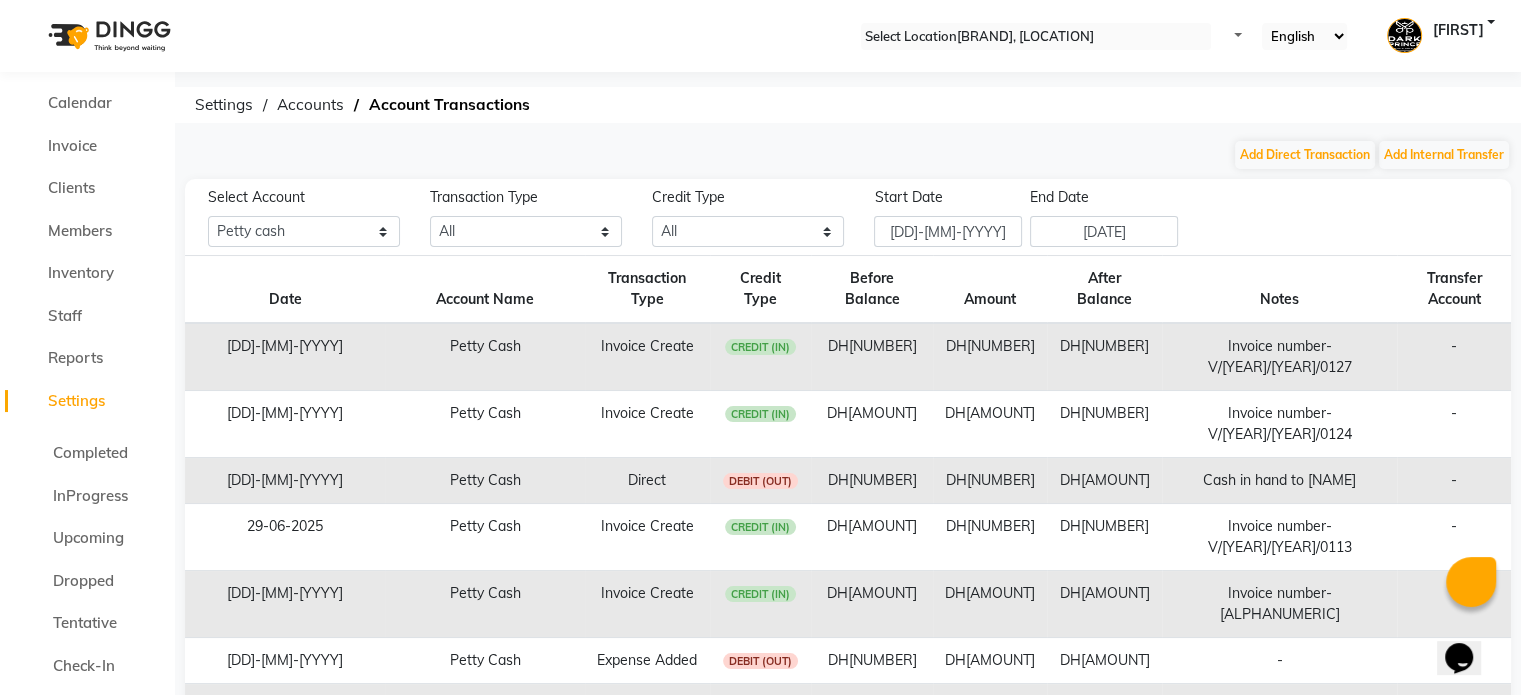 click at bounding box center [107, 36] 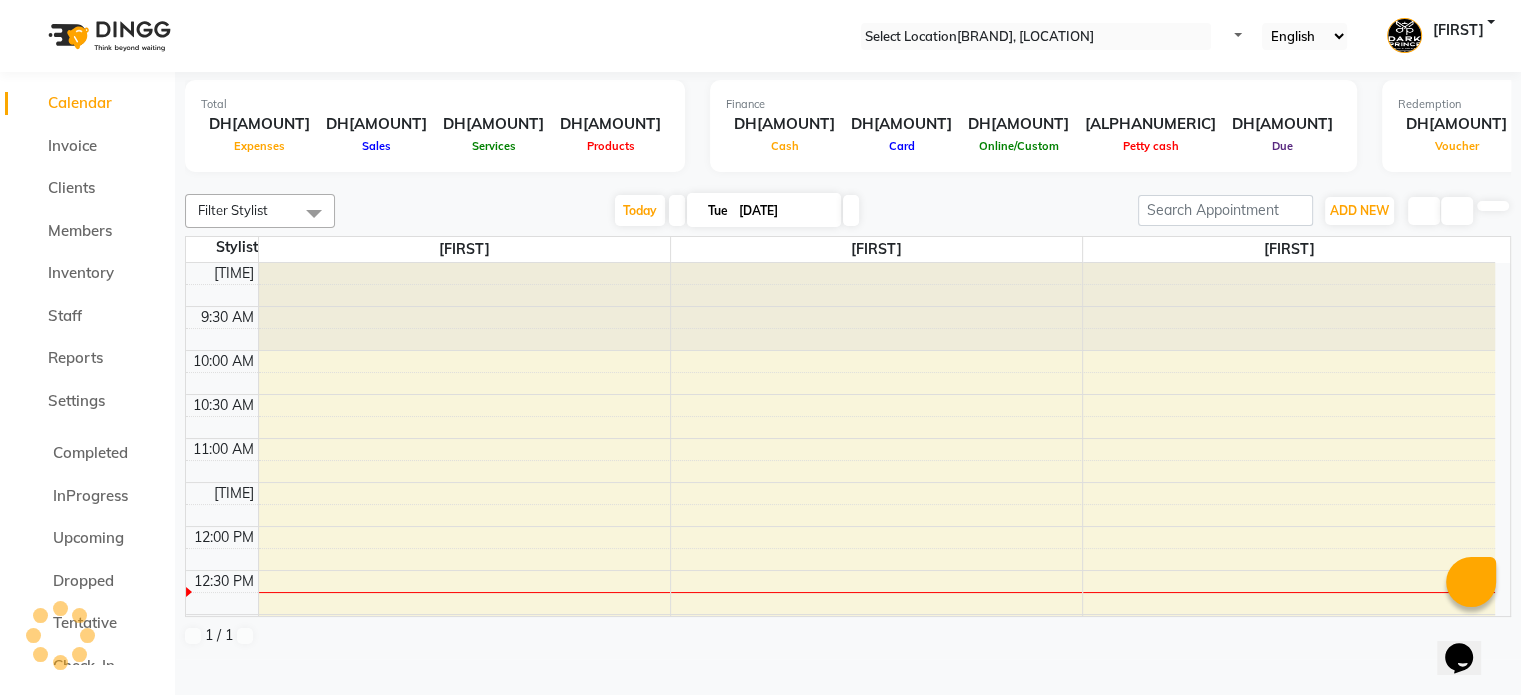 scroll, scrollTop: 0, scrollLeft: 0, axis: both 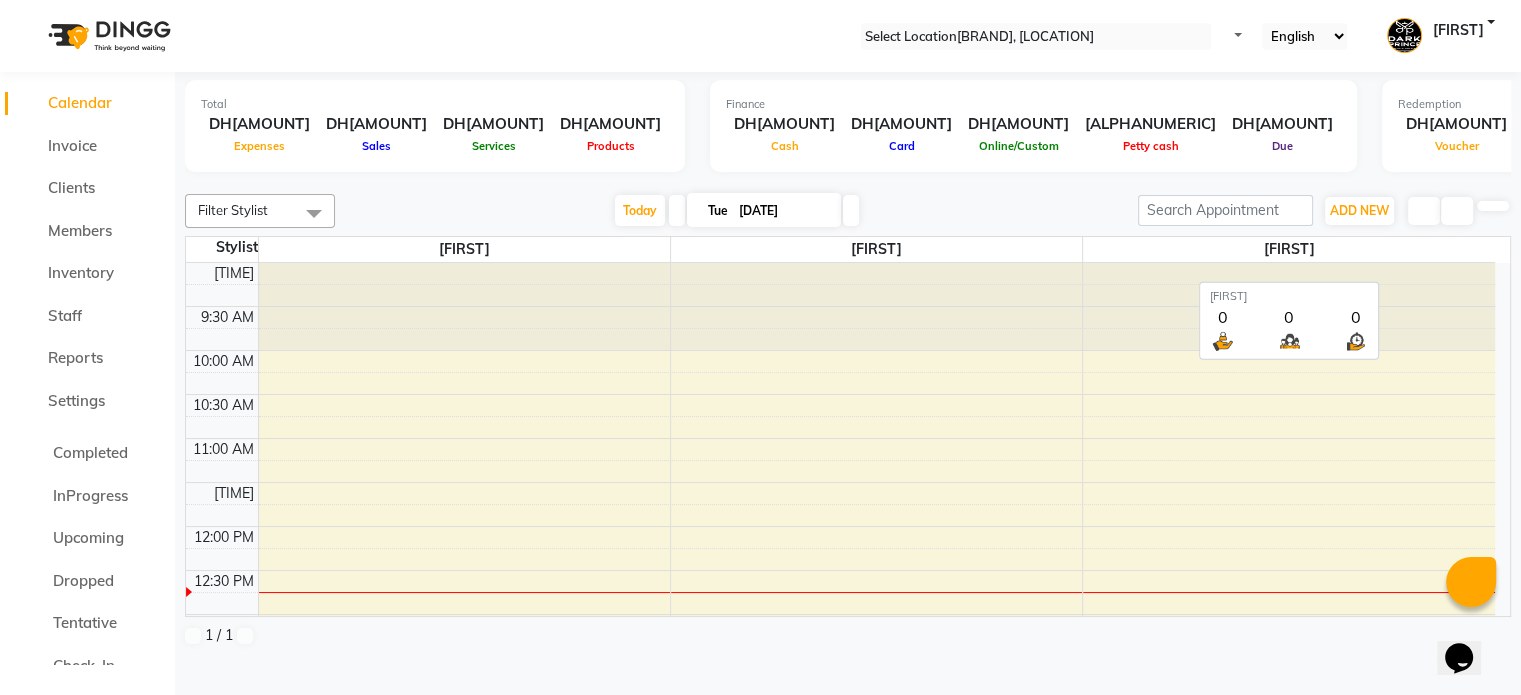 click on "[FIRST]" at bounding box center [464, 249] 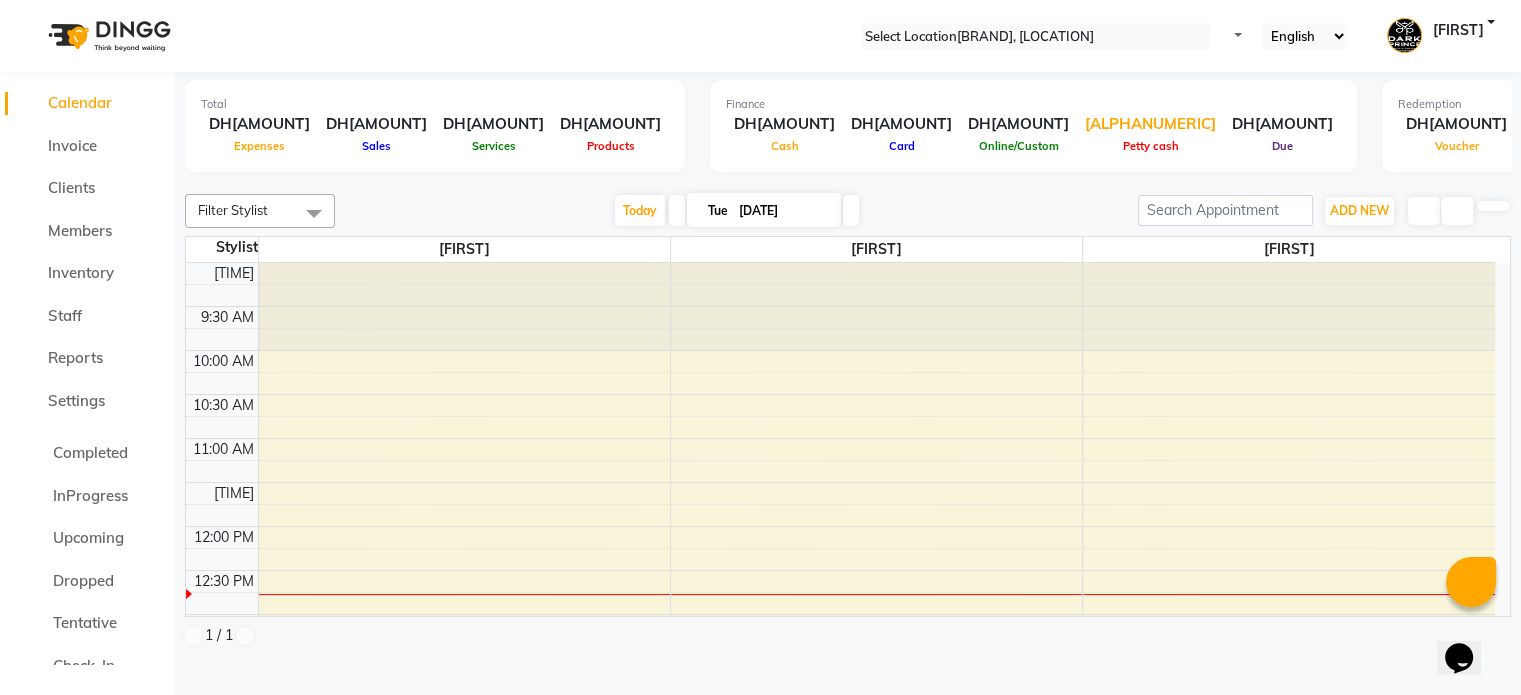 click on "[ALPHANUMERIC]" at bounding box center [1150, 124] 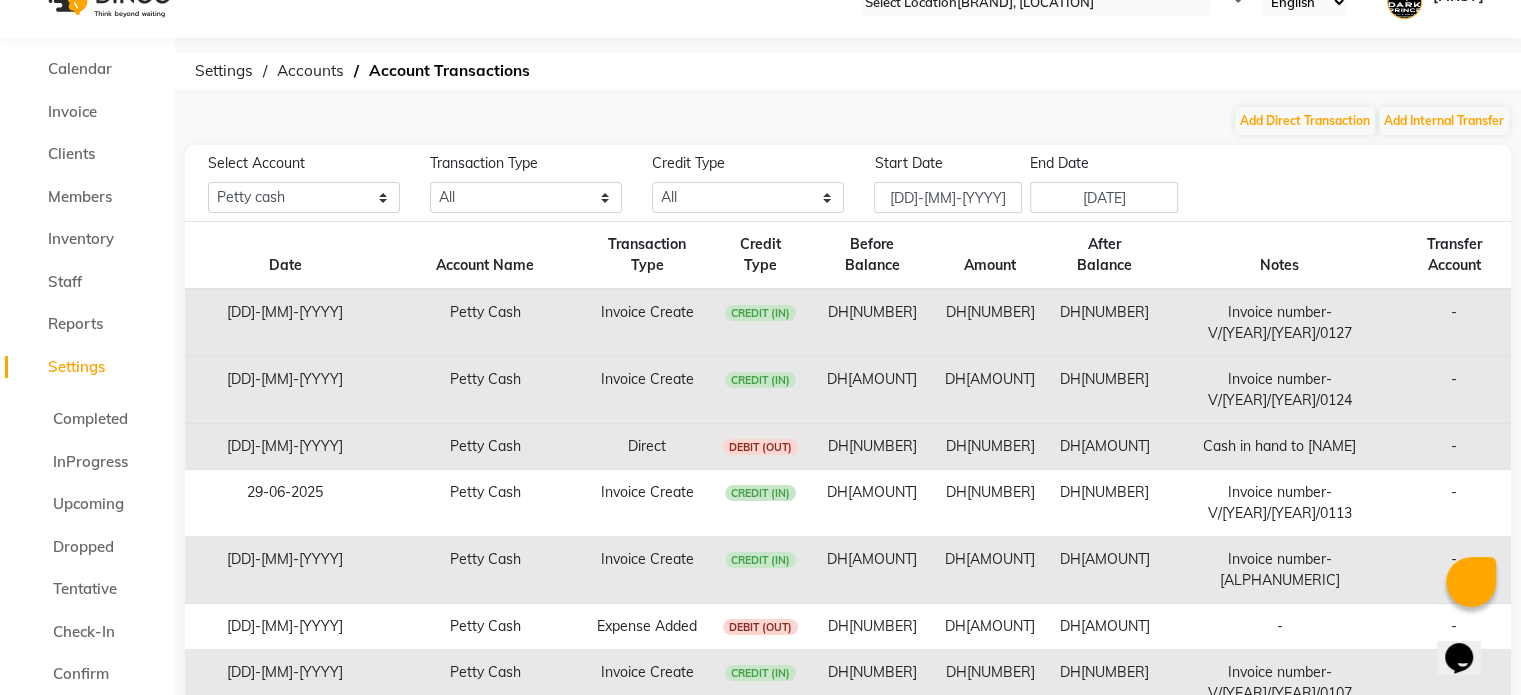 scroll, scrollTop: 0, scrollLeft: 0, axis: both 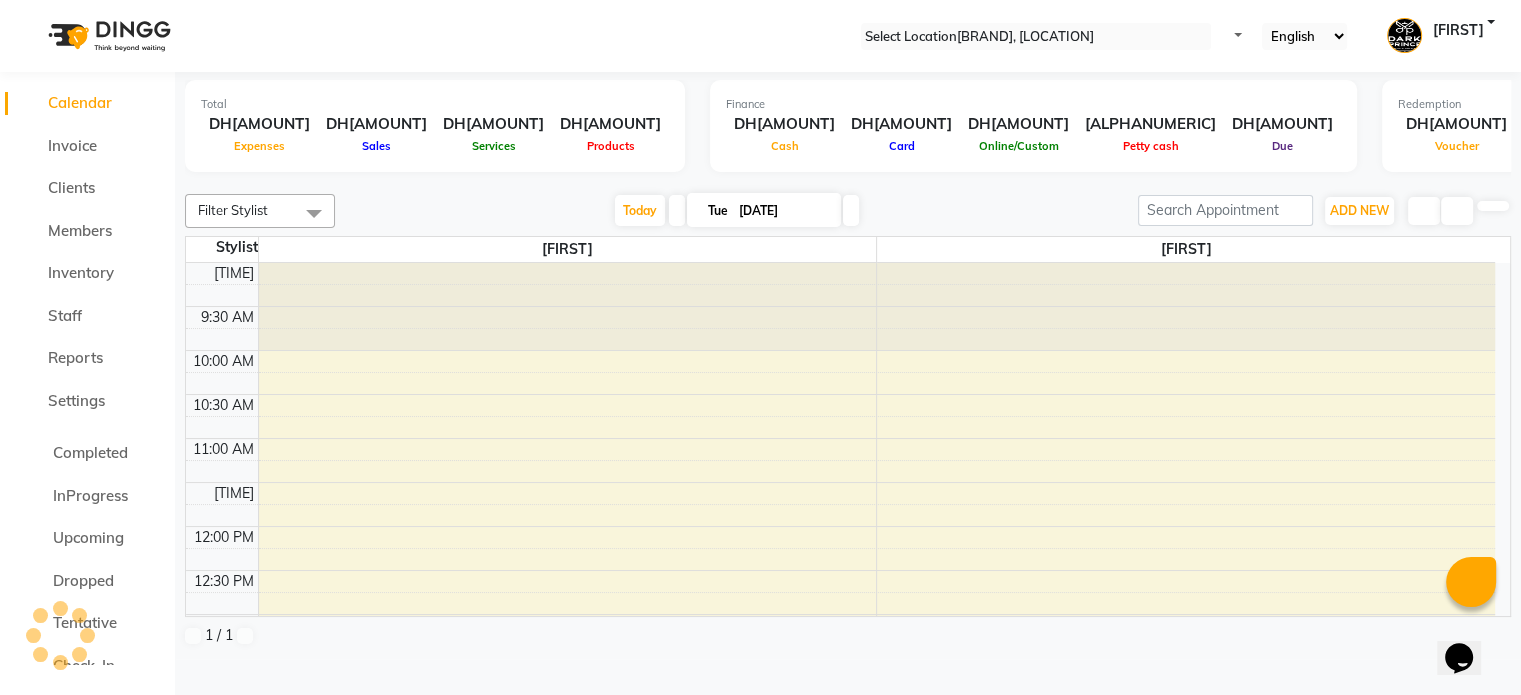 click on "Calendar" at bounding box center [80, 102] 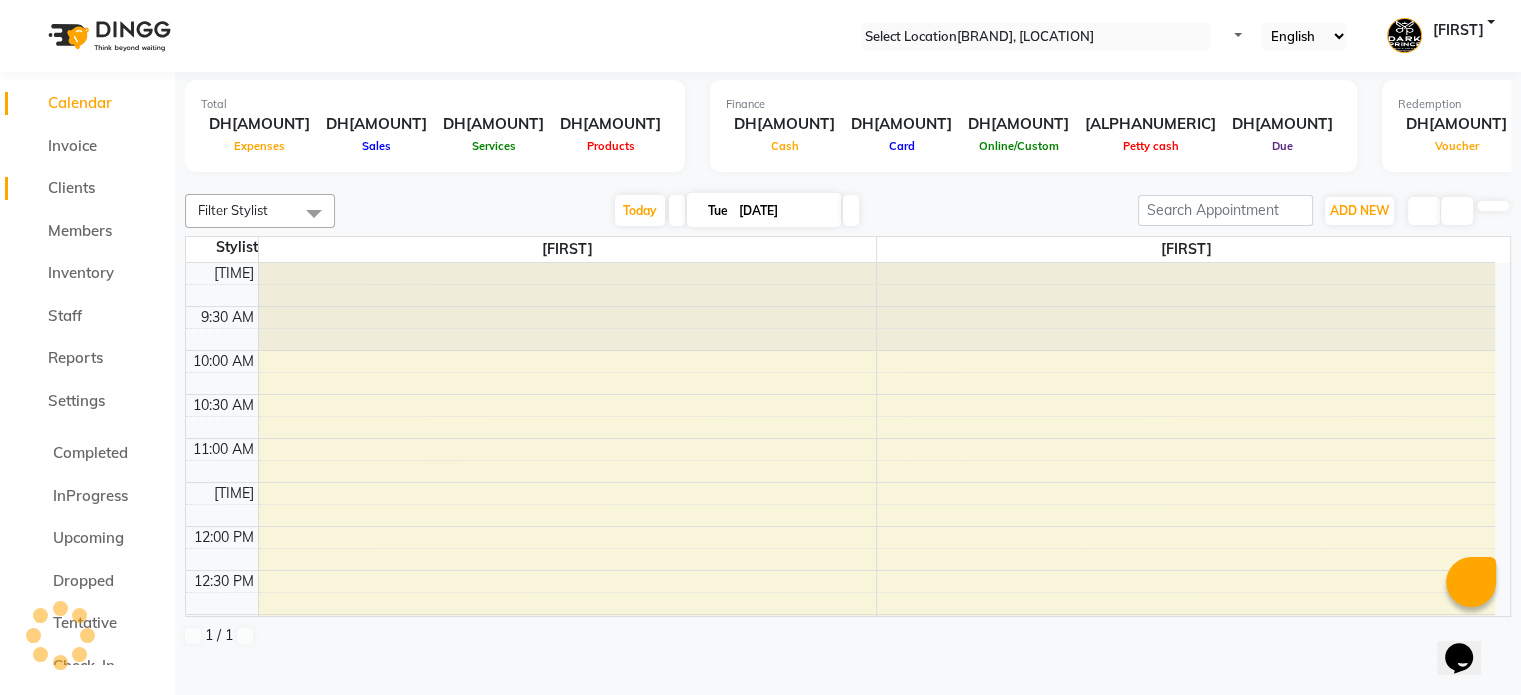 click on "Clients" at bounding box center (71, 187) 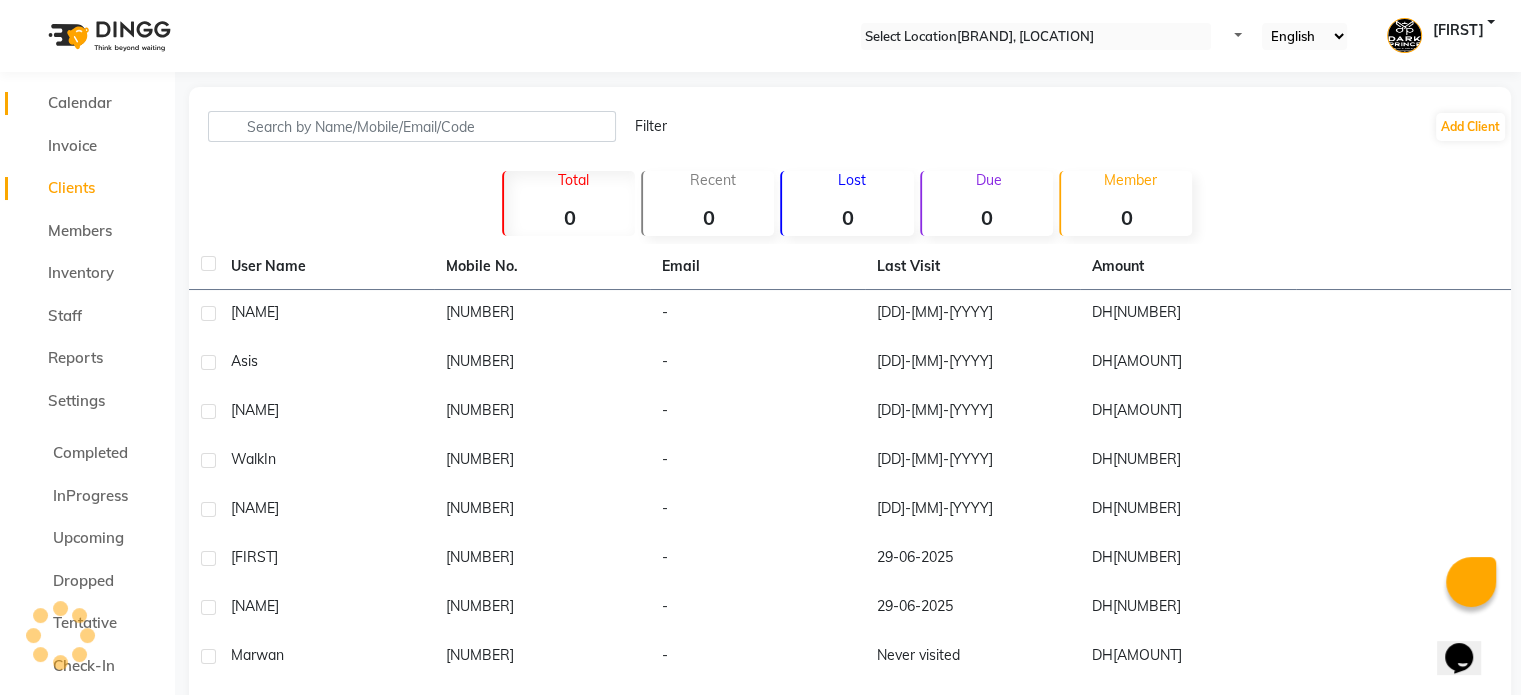 click on "Calendar" at bounding box center [80, 102] 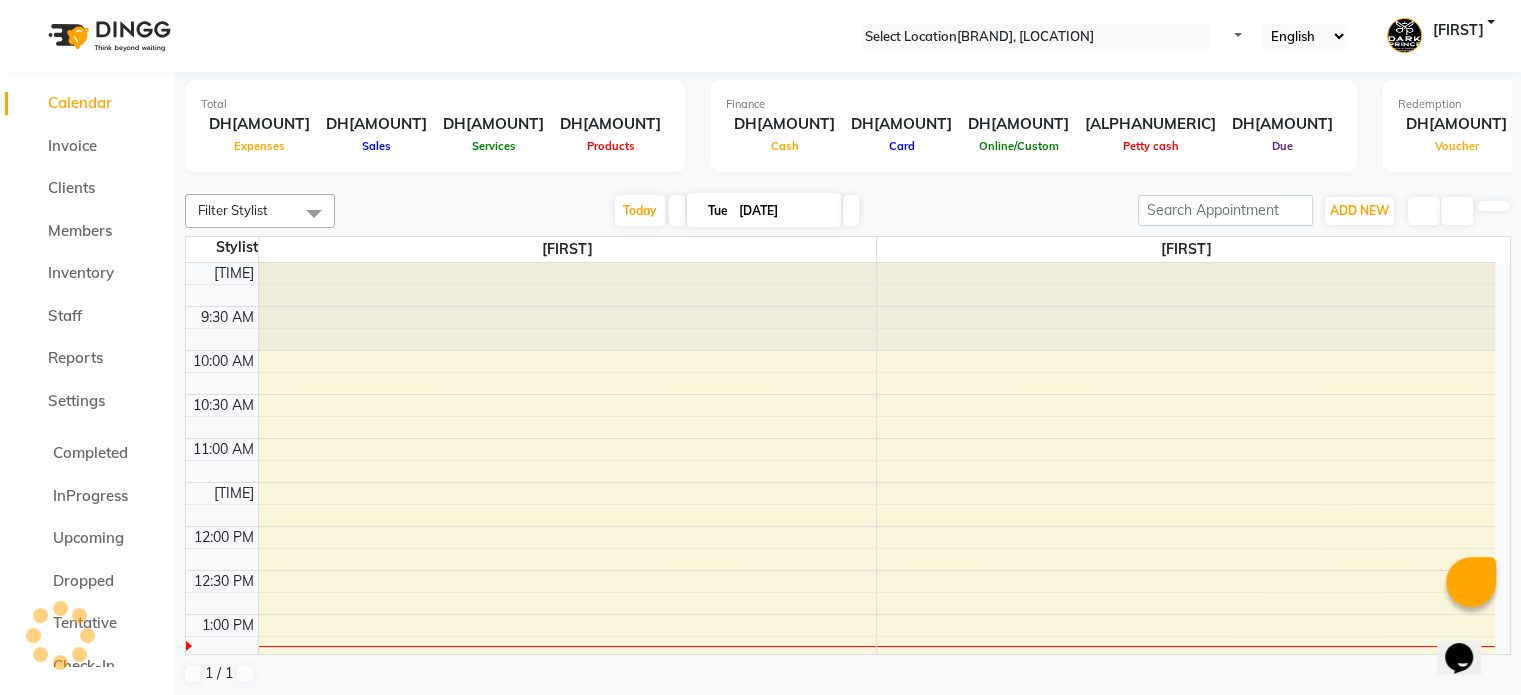 scroll, scrollTop: 0, scrollLeft: 0, axis: both 